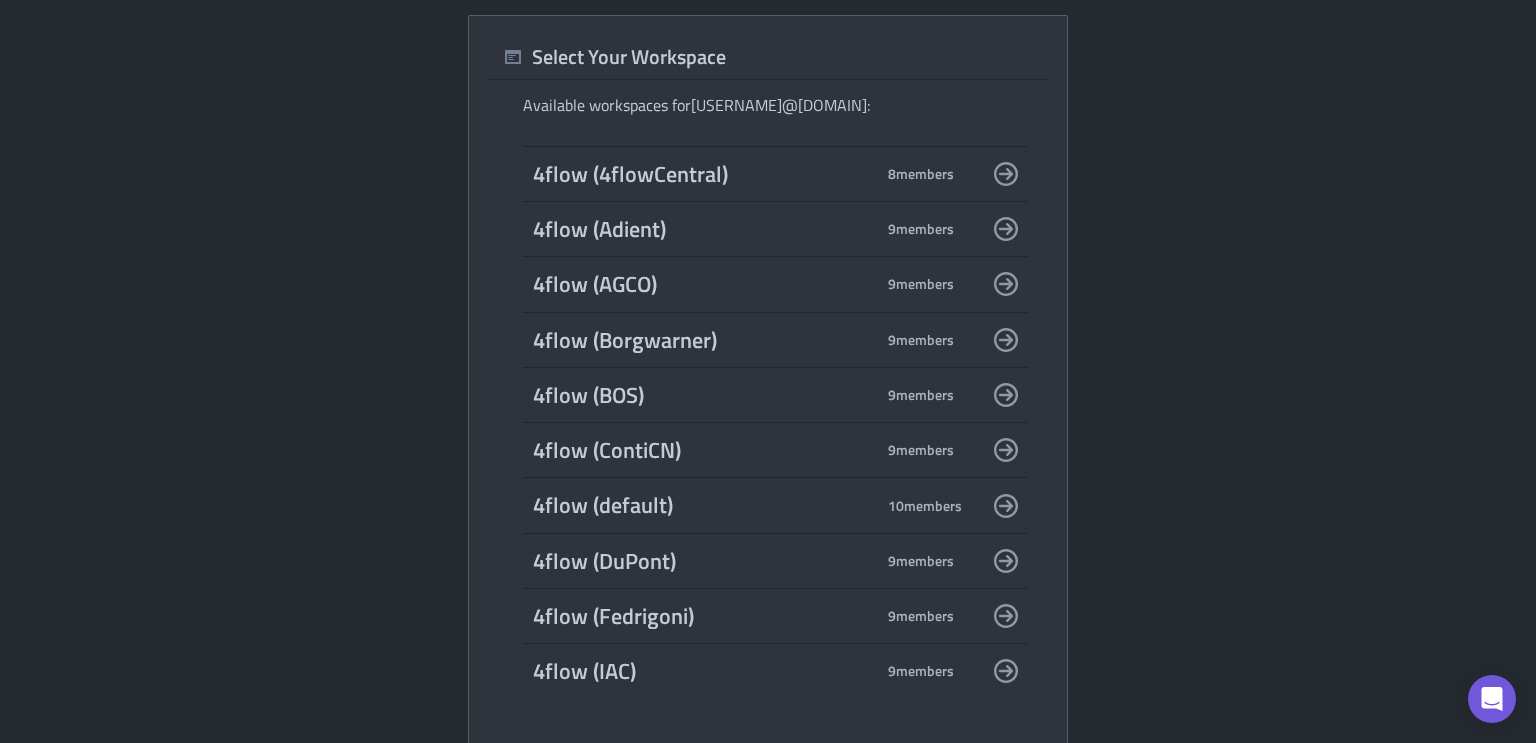 scroll, scrollTop: 0, scrollLeft: 0, axis: both 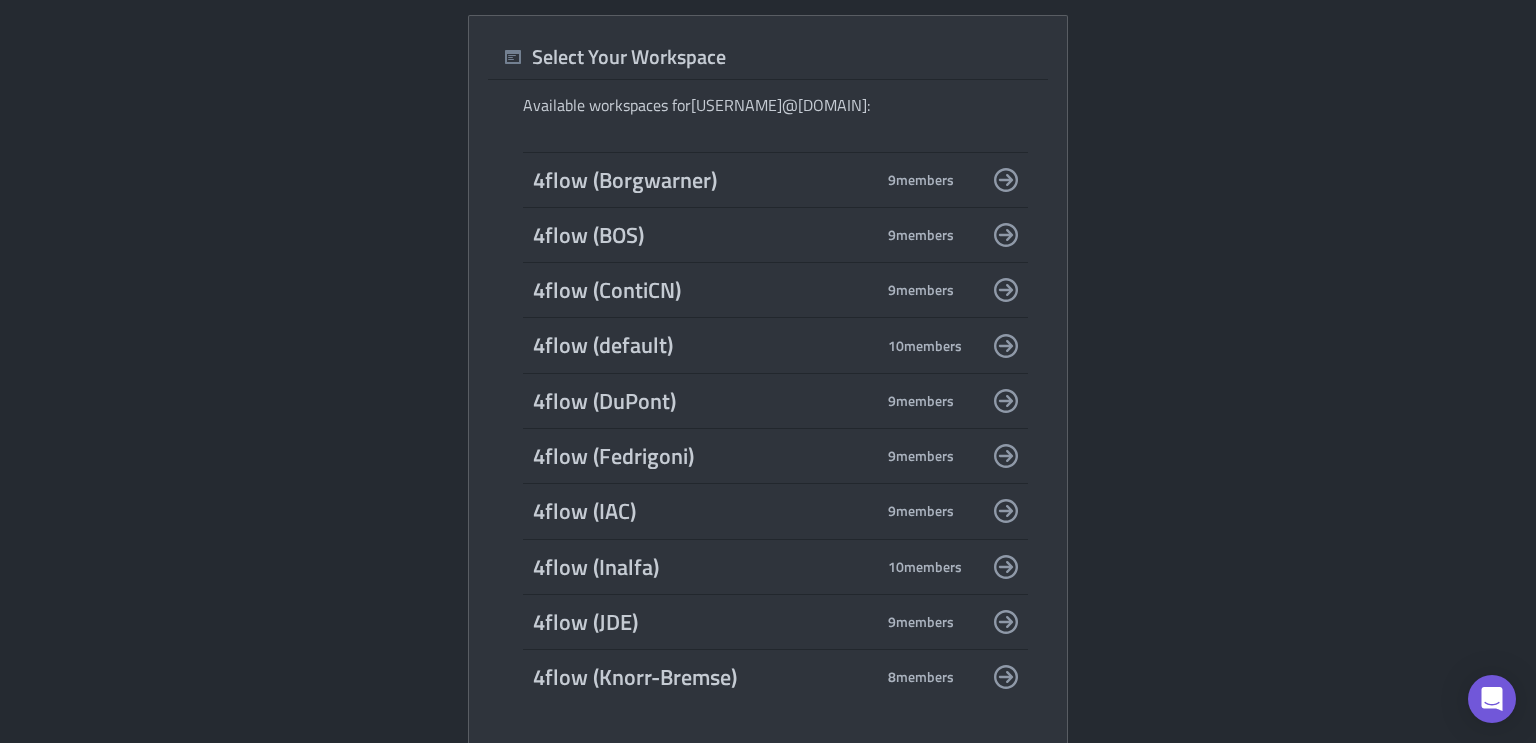click on "4flow (DuPont)" at bounding box center (703, 401) 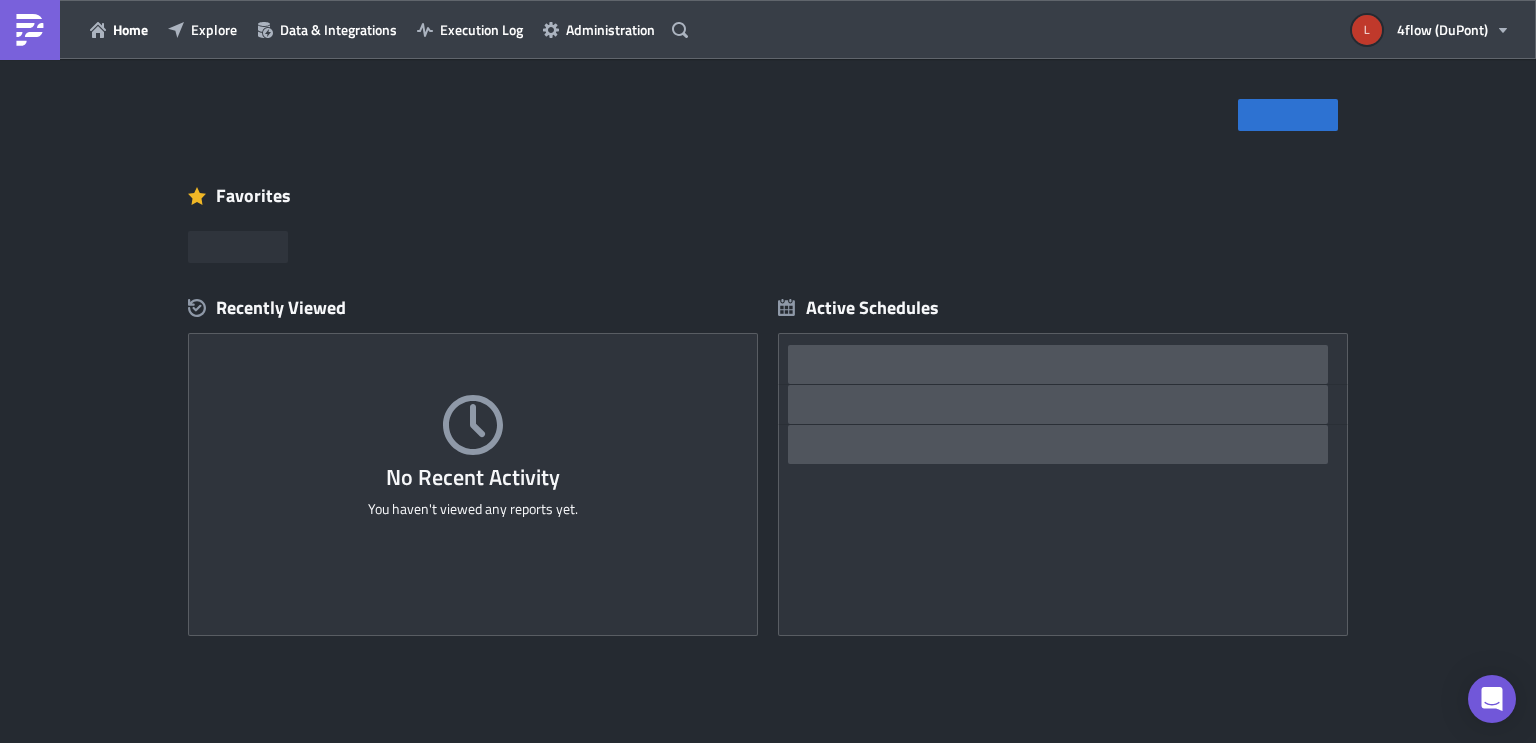 scroll, scrollTop: 0, scrollLeft: 0, axis: both 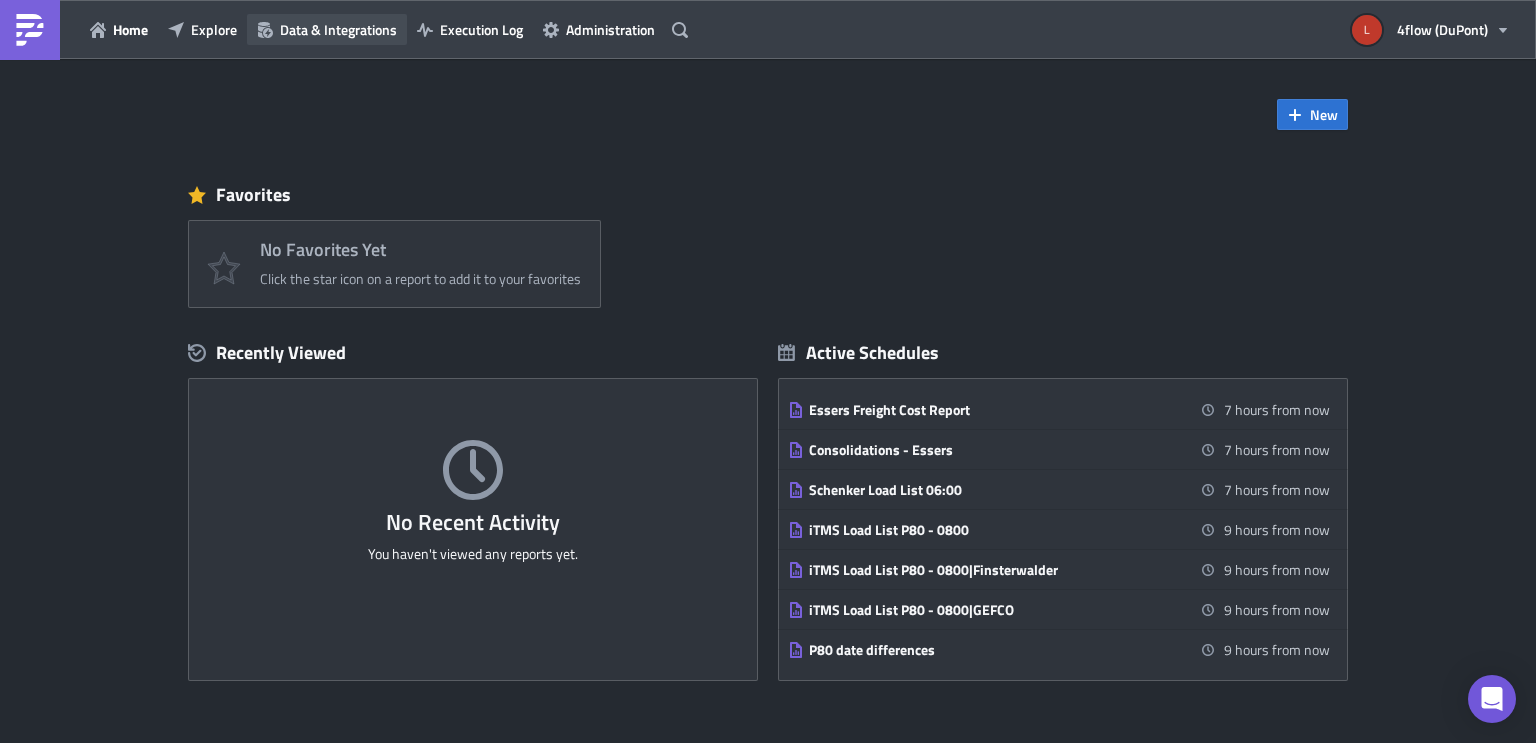 click on "Data & Integrations" at bounding box center [338, 29] 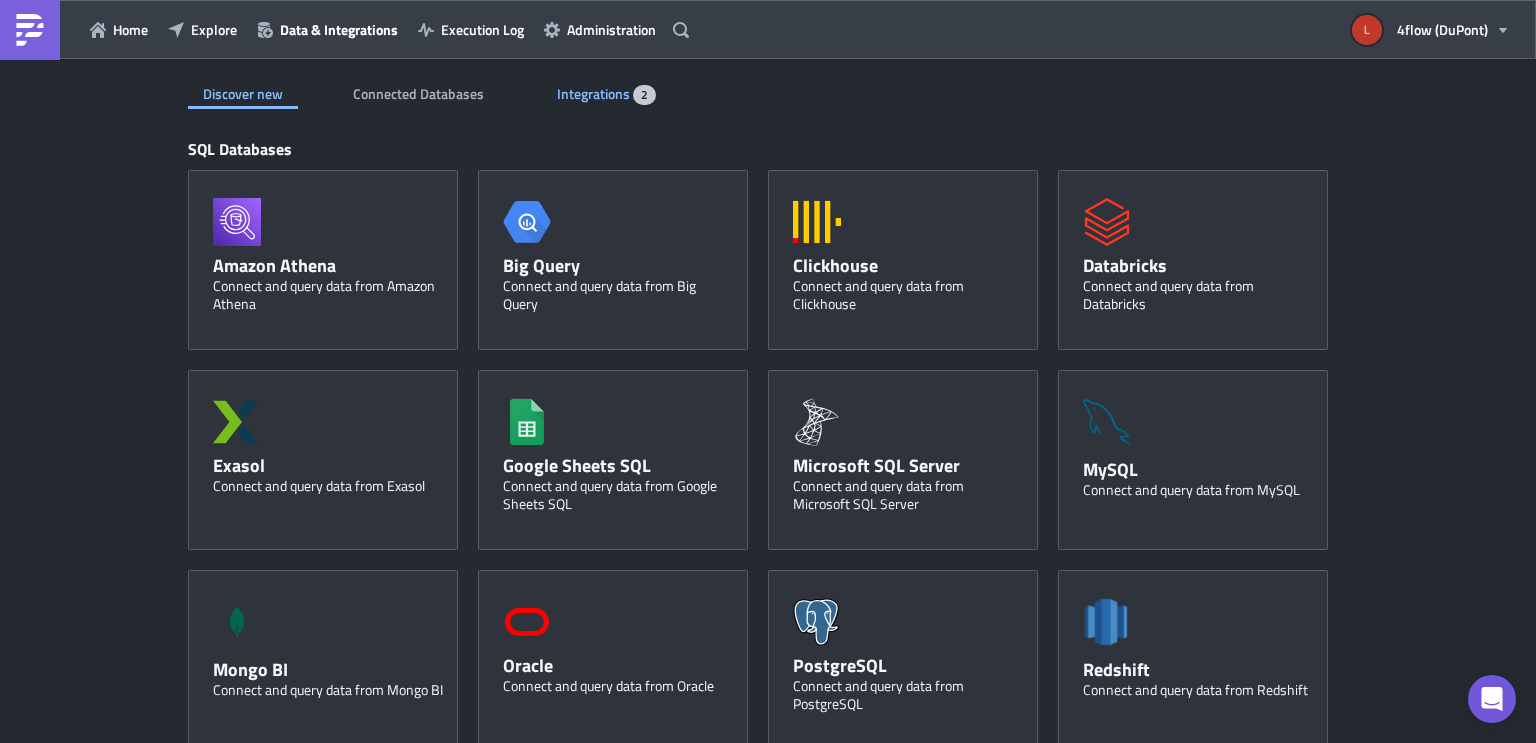 click on "Integrations" at bounding box center (595, 93) 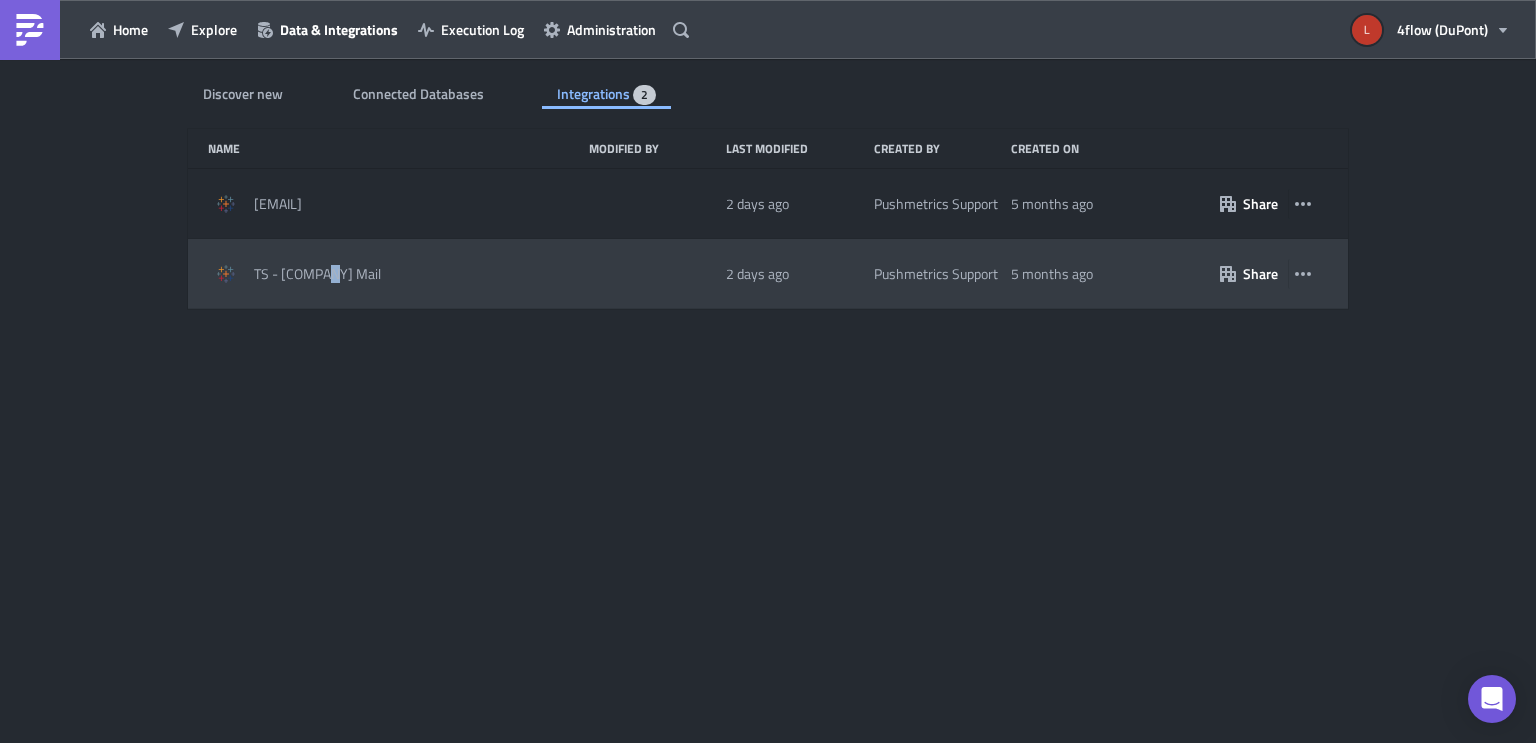 click on "TS - DuPont Mail" at bounding box center [317, 274] 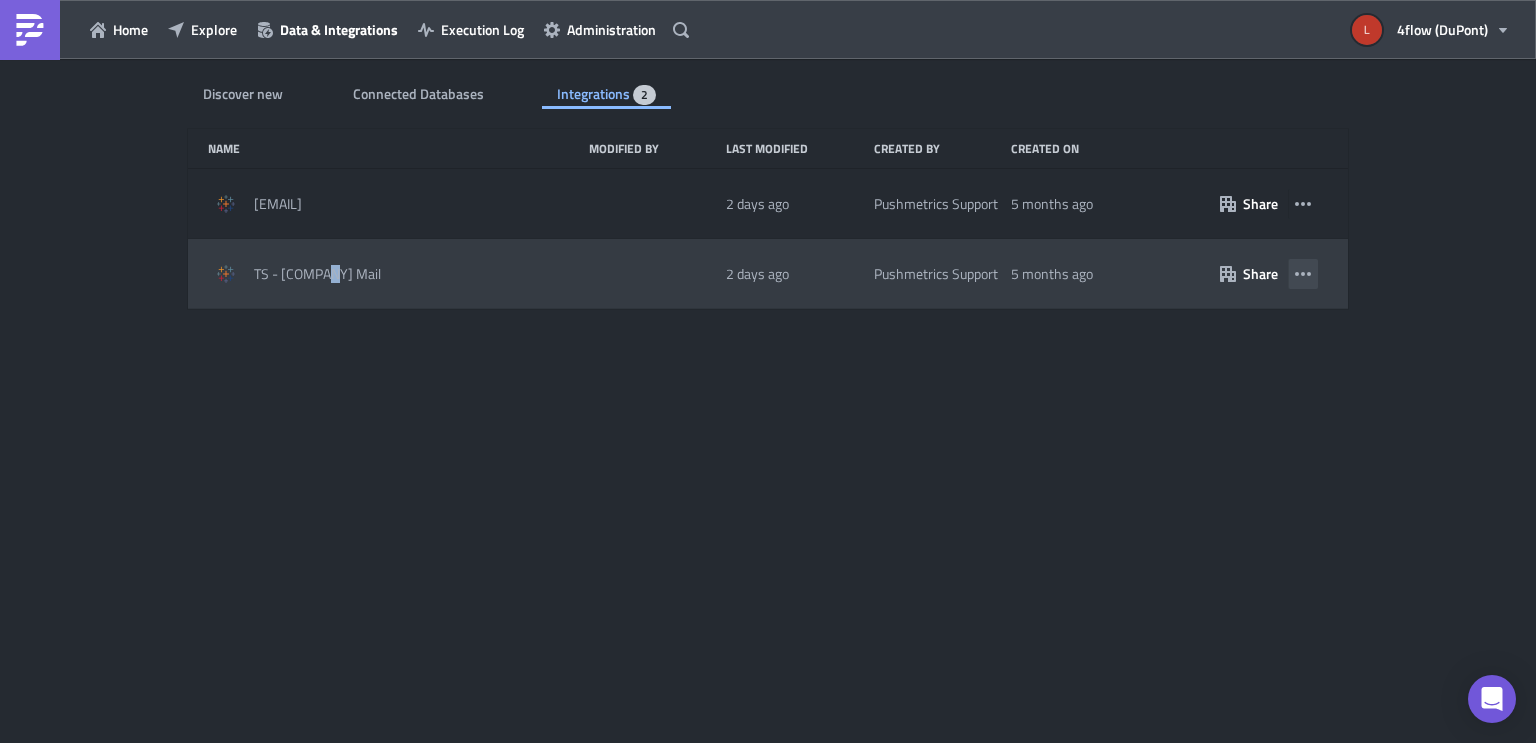 click 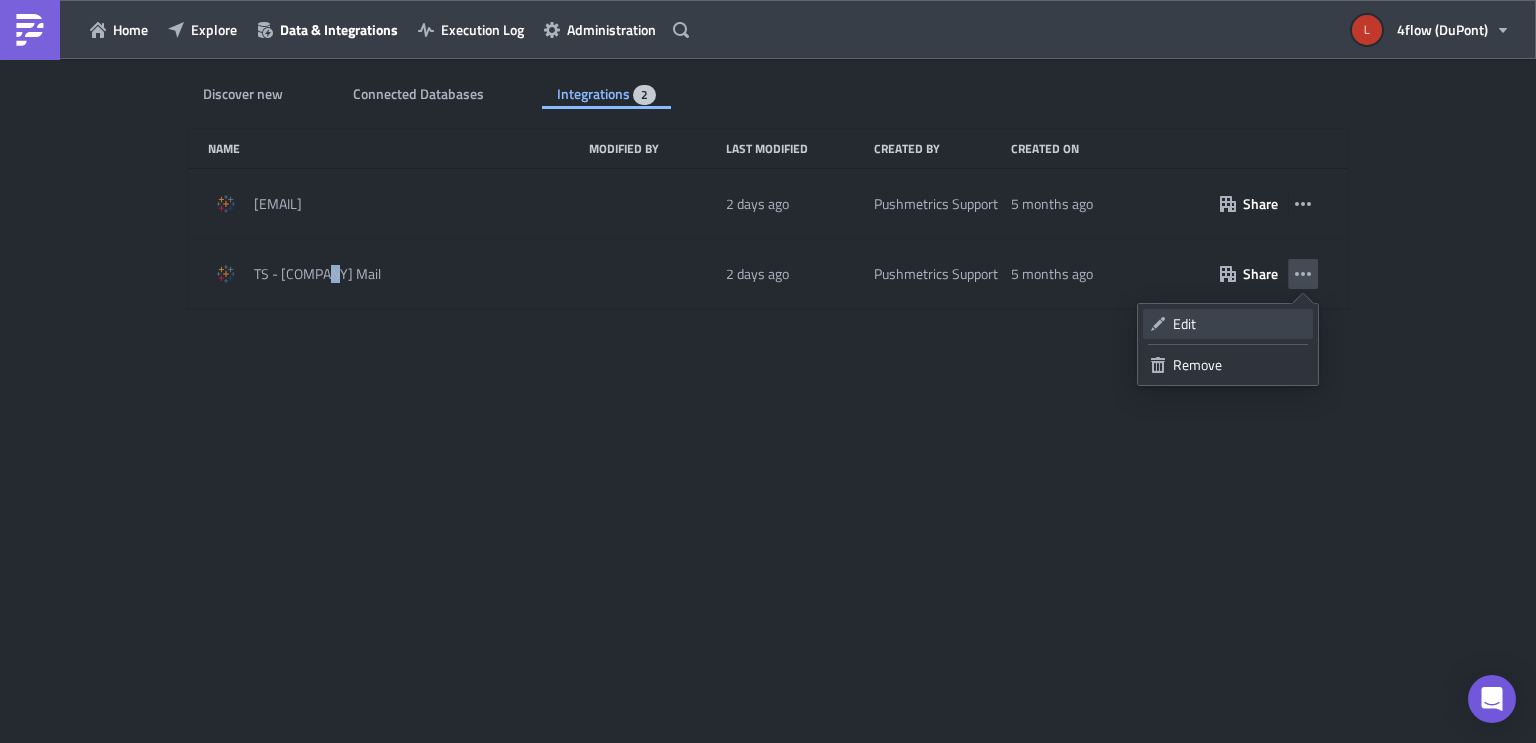 click on "Edit" at bounding box center [1239, 324] 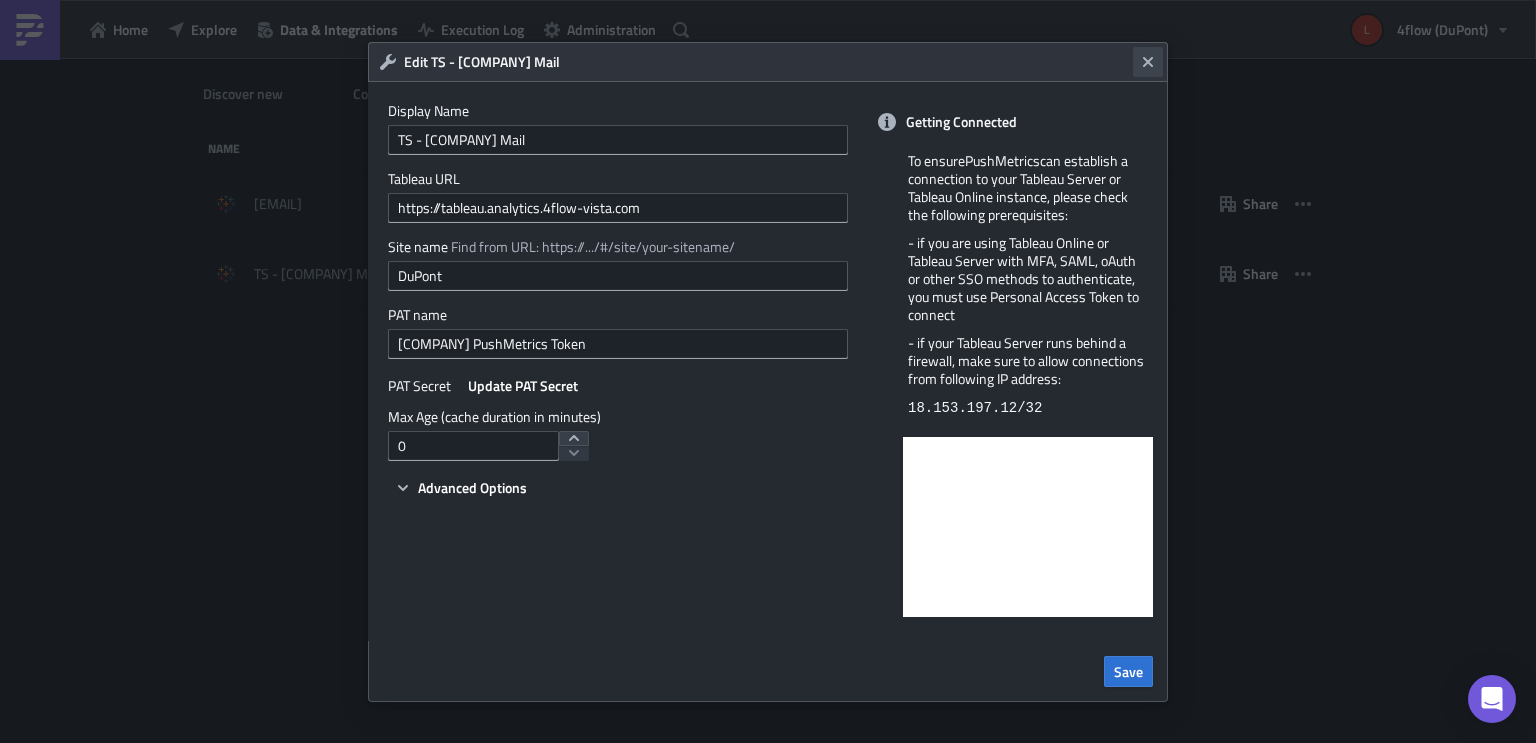 click 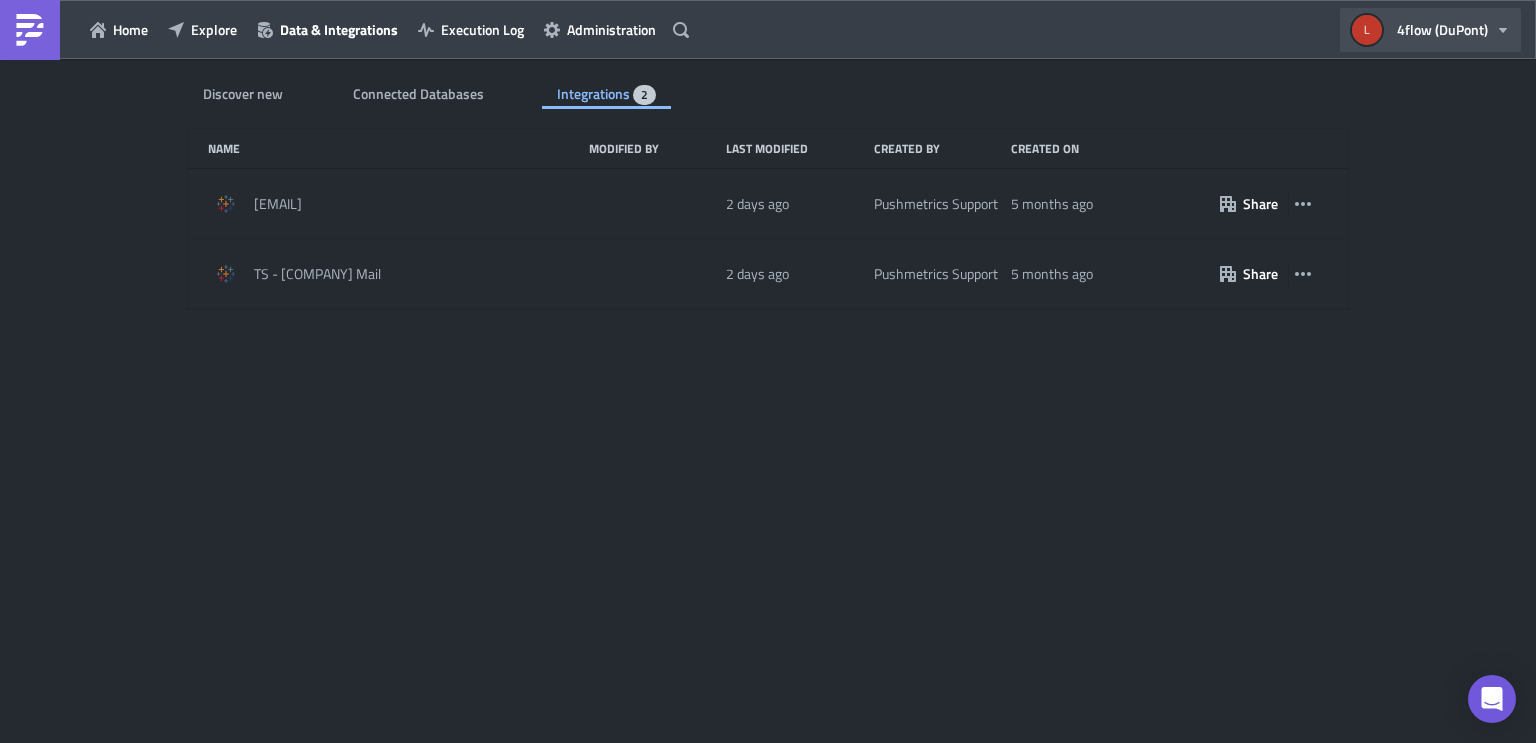 click 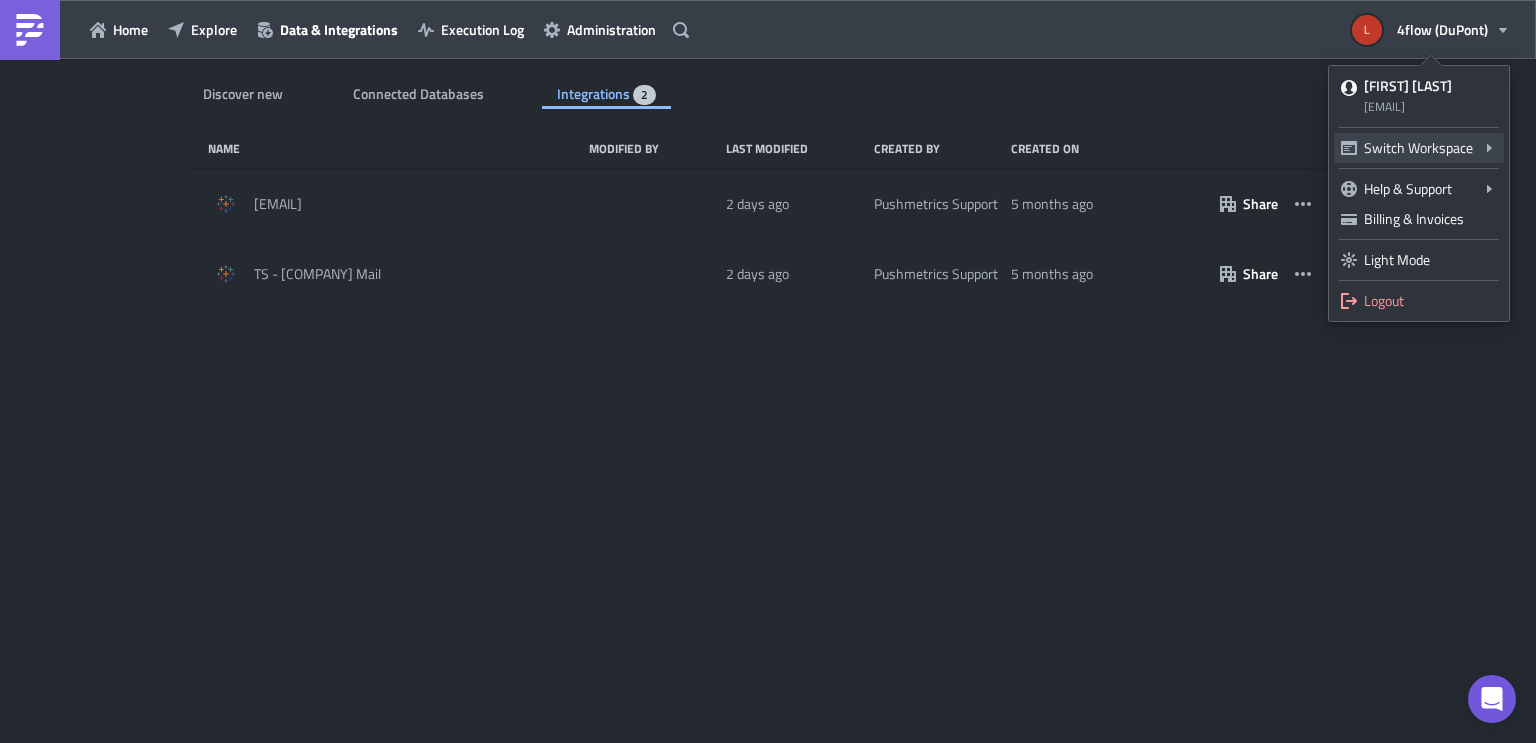 click on "Switch Workspace" at bounding box center (1419, 148) 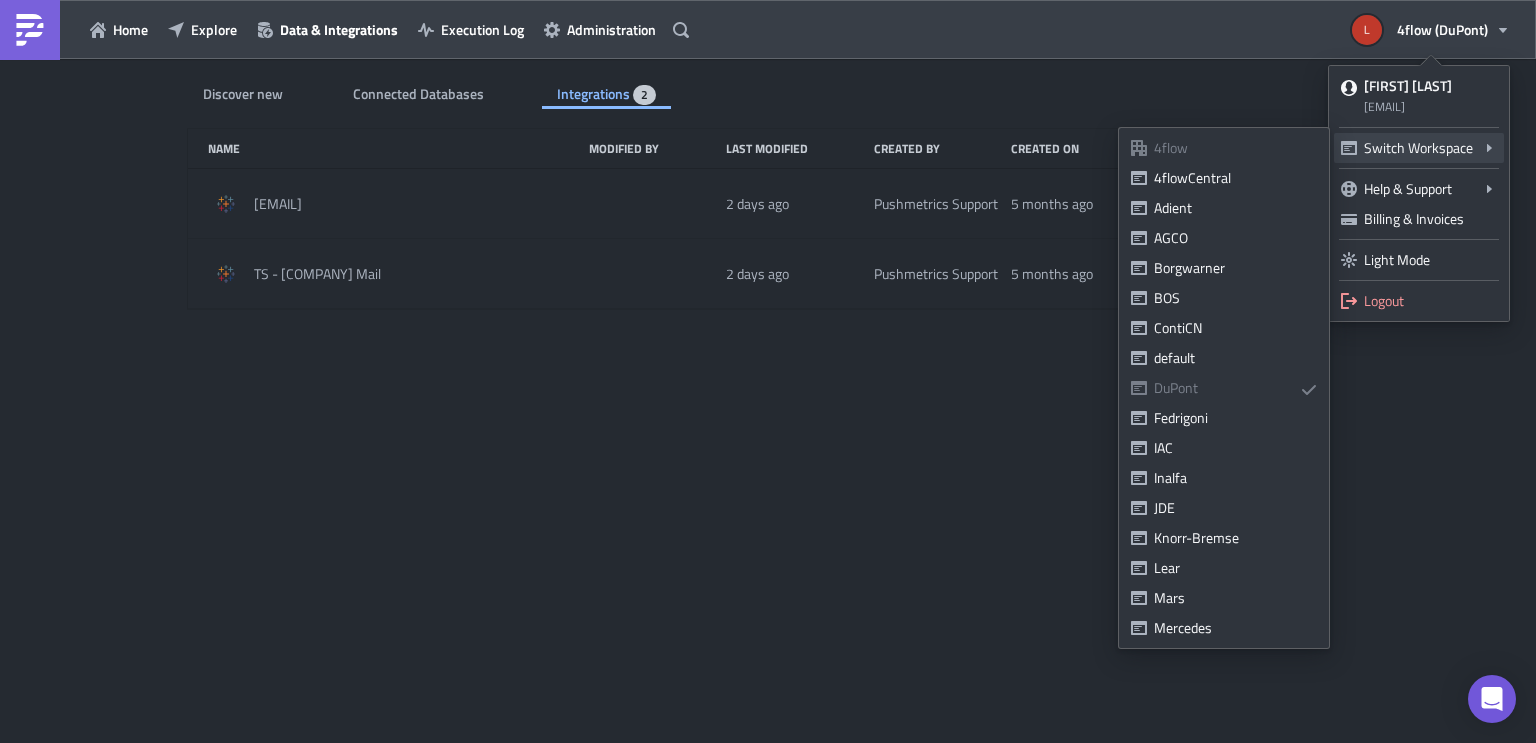 click on "Switch Workspace" at bounding box center [1419, 148] 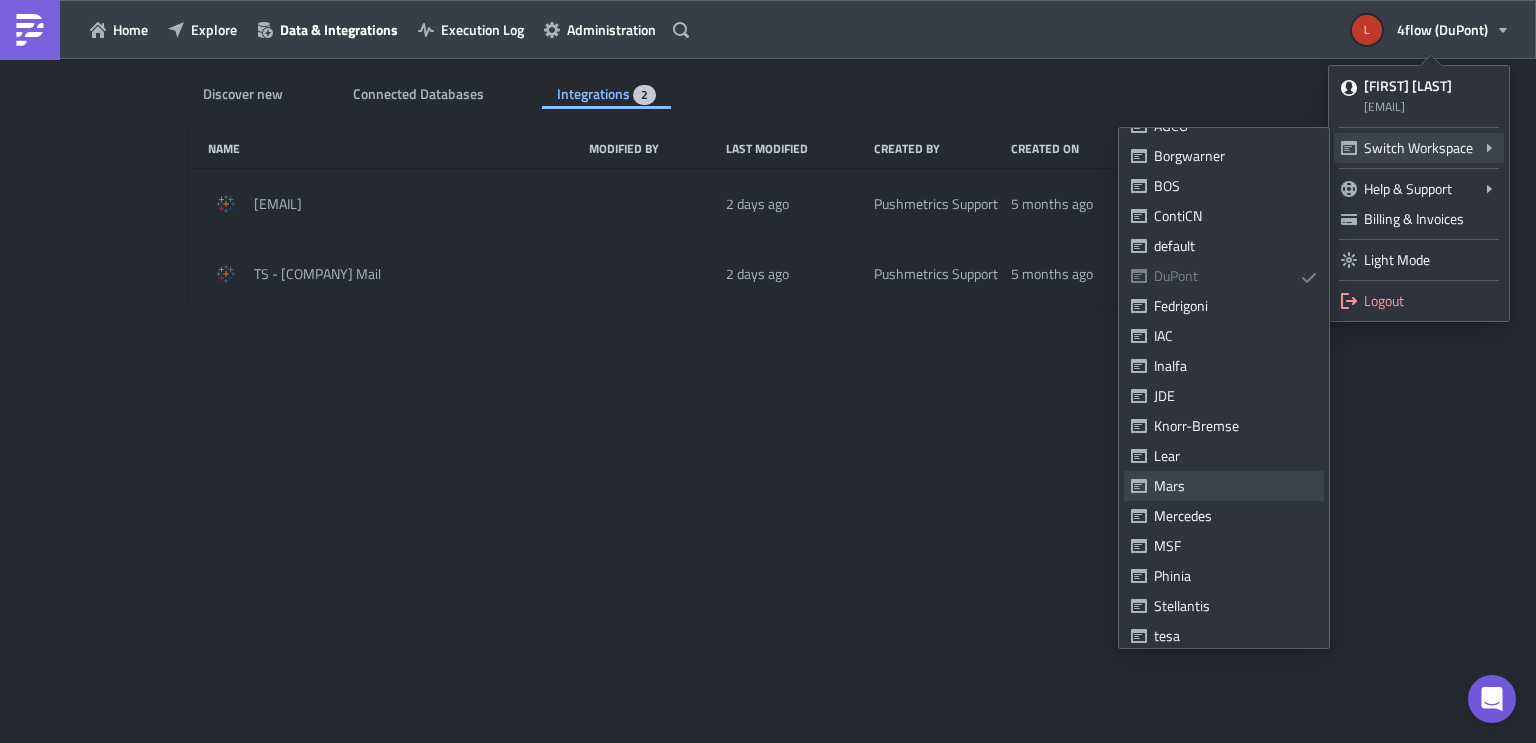 scroll, scrollTop: 240, scrollLeft: 0, axis: vertical 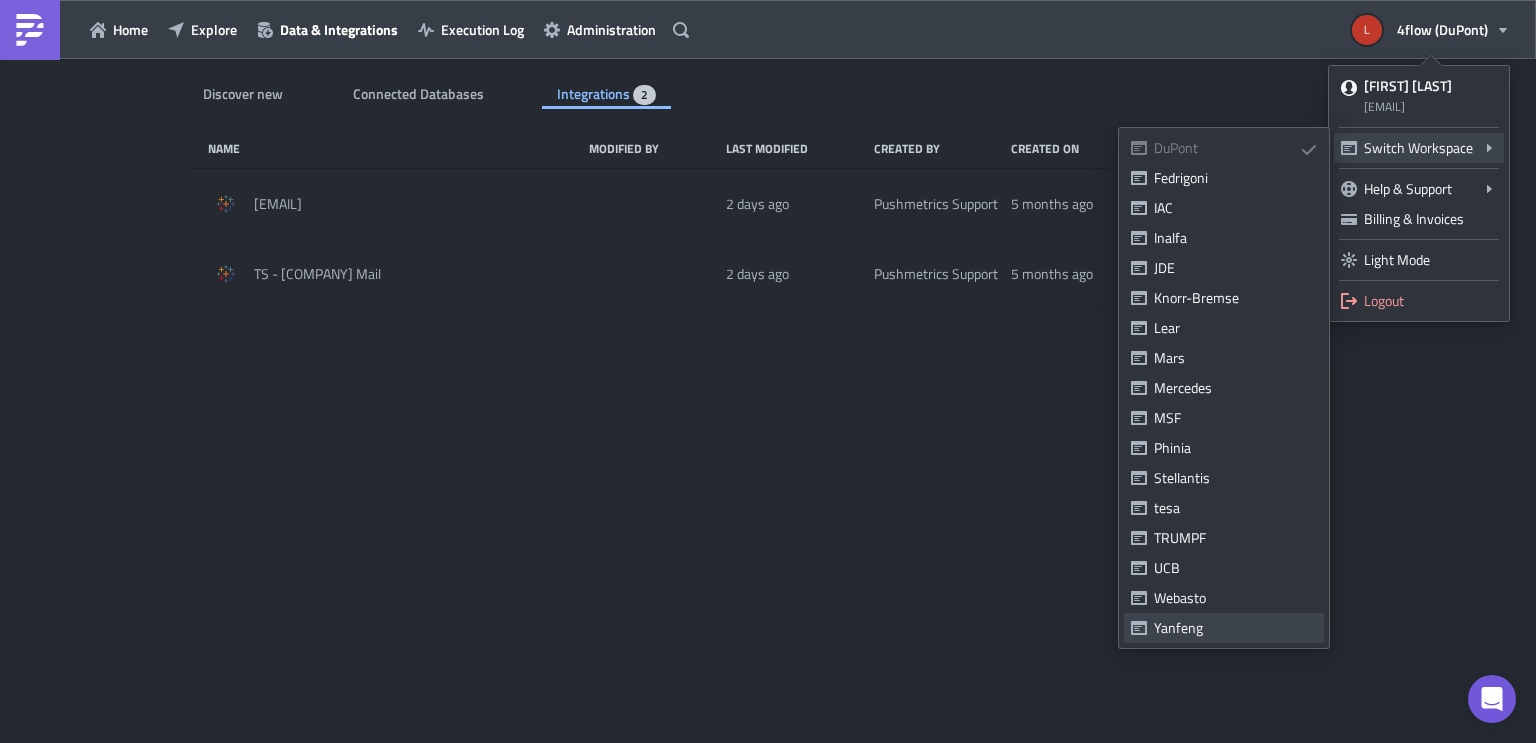 click on "Yanfeng" at bounding box center [1235, 628] 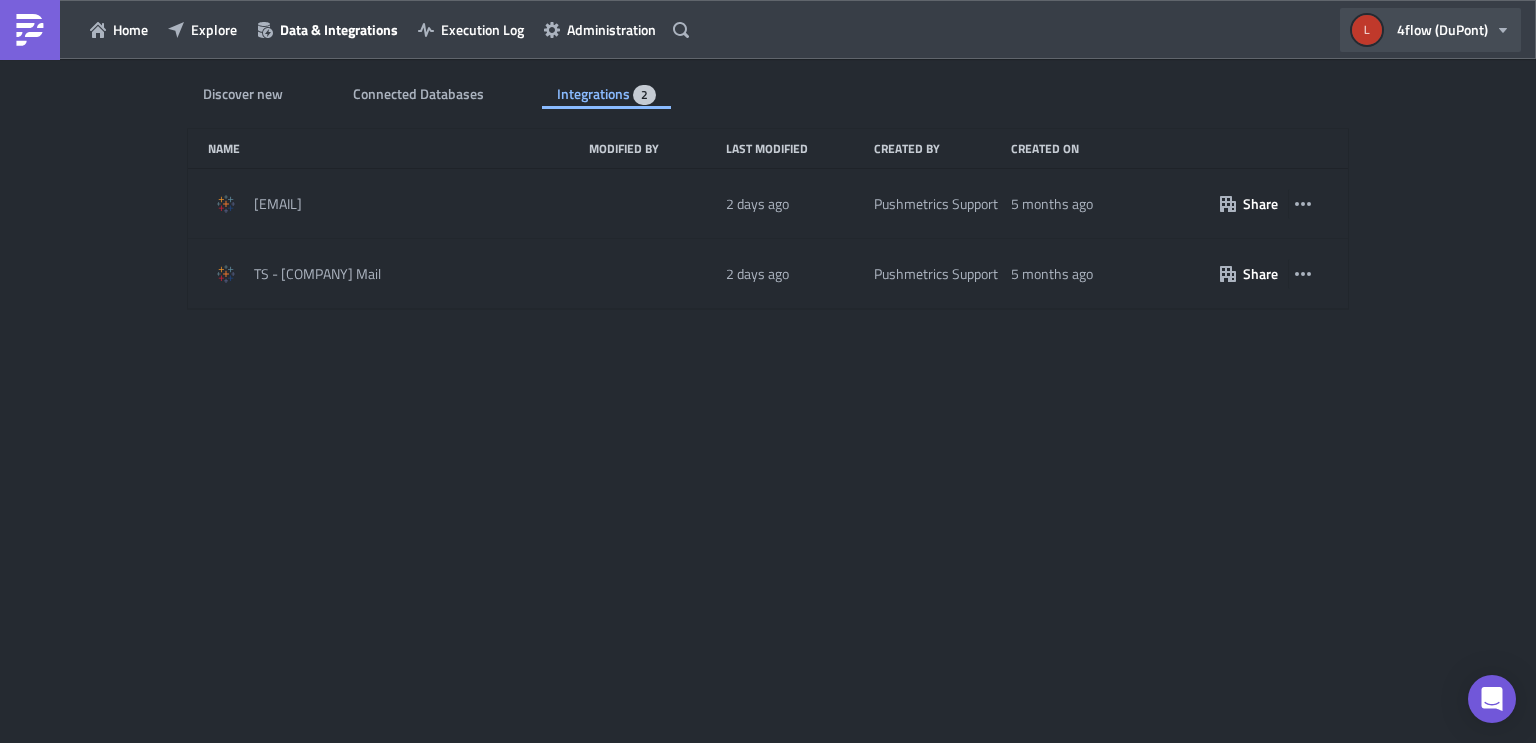 click on "4flow (DuPont)" at bounding box center [1442, 29] 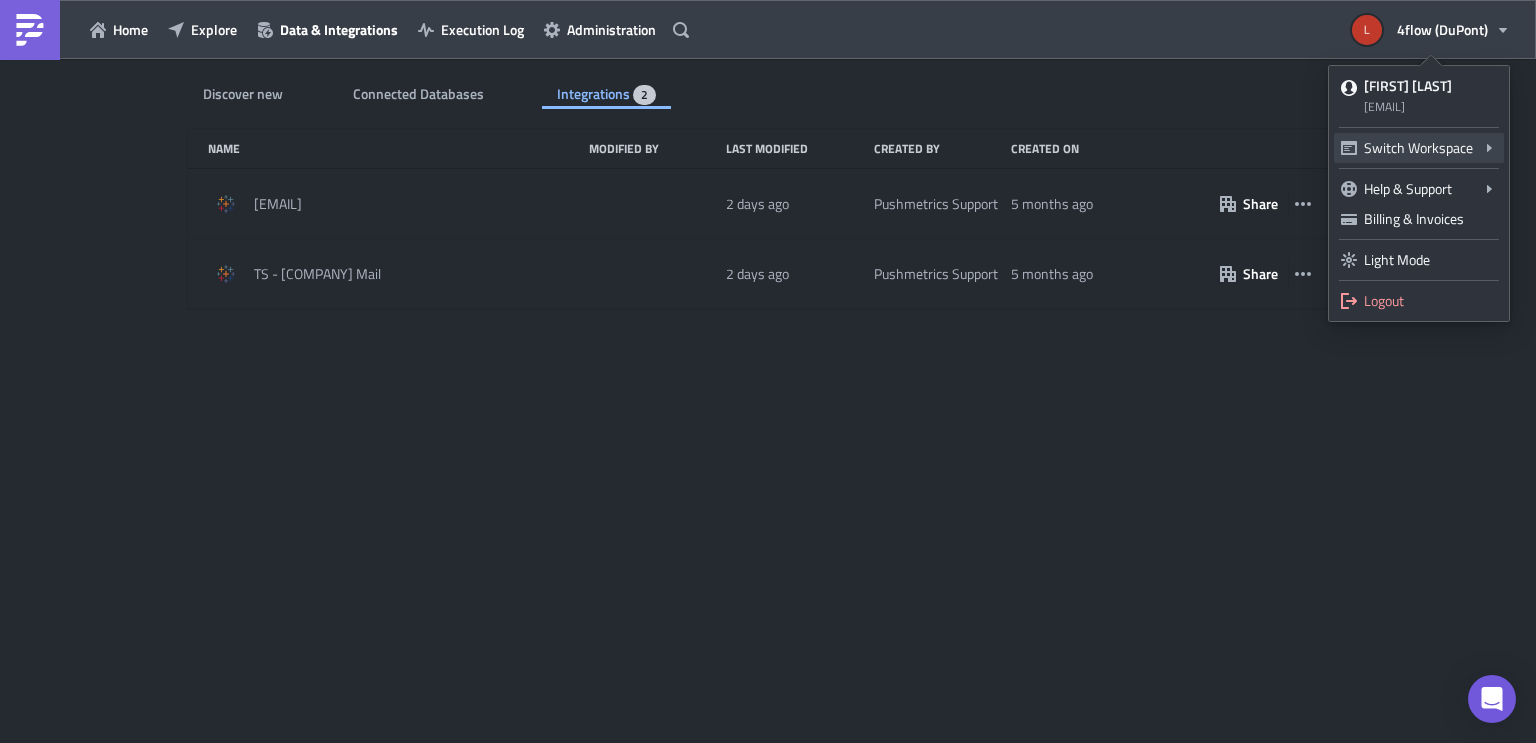 click on "Switch Workspace" at bounding box center [1419, 148] 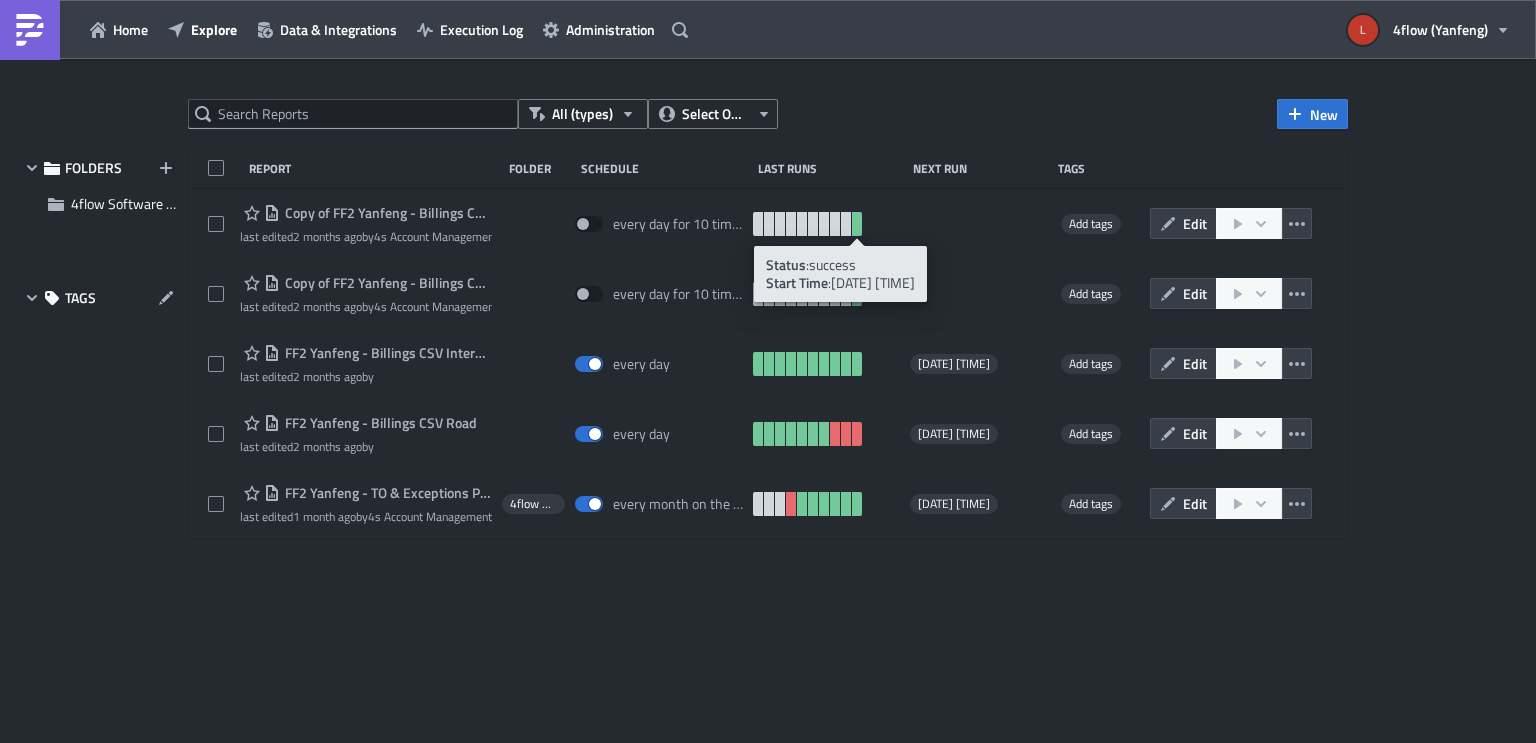 scroll, scrollTop: 0, scrollLeft: 0, axis: both 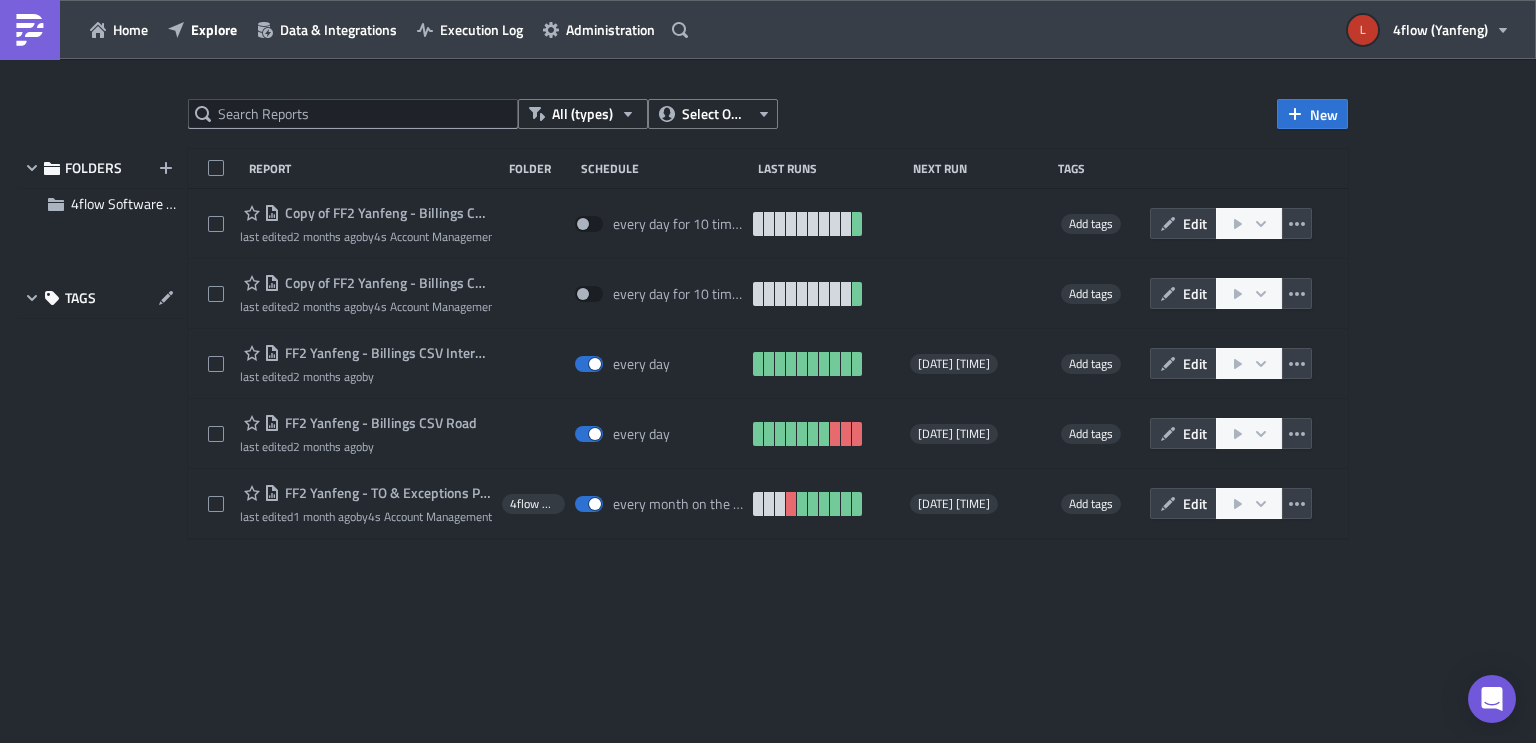 type 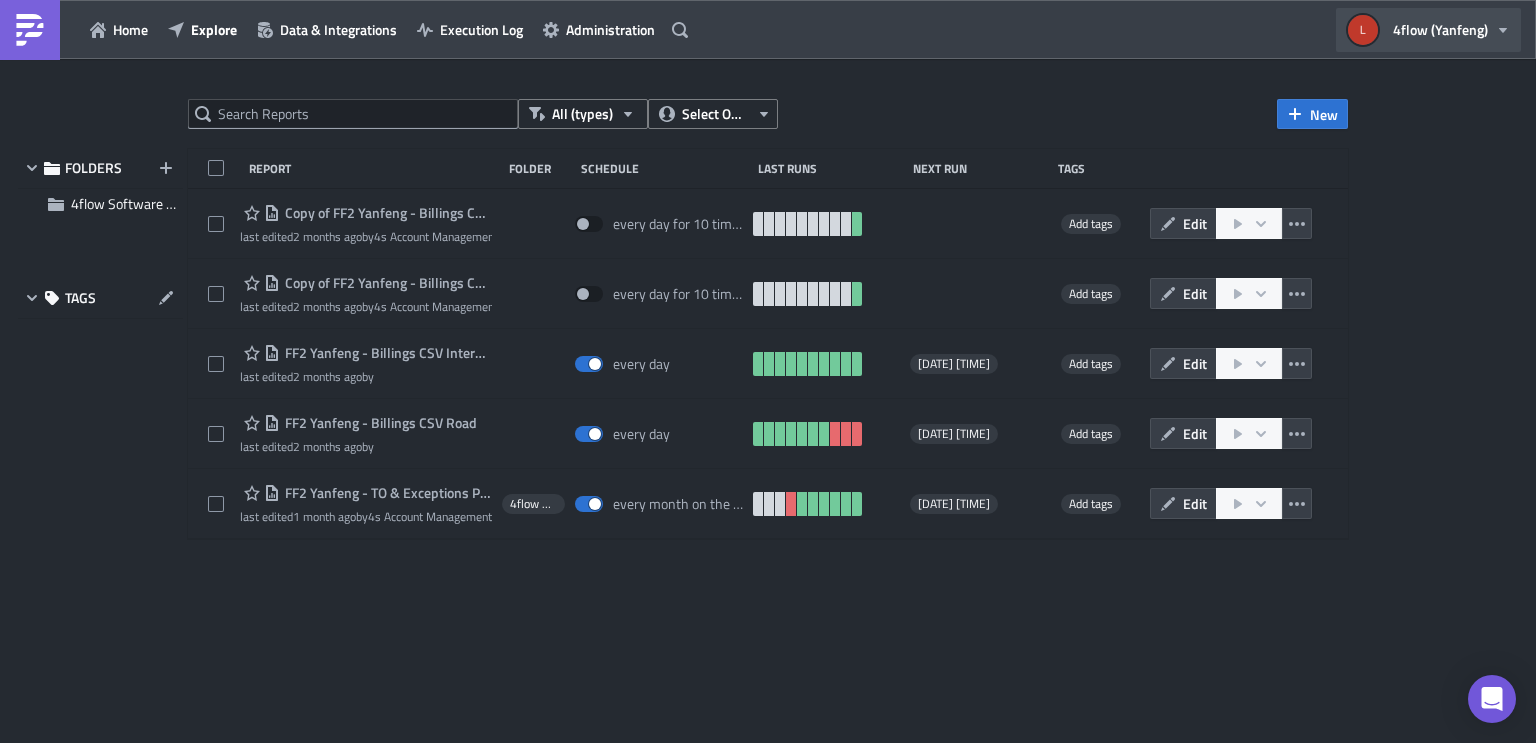 click on "4flow (Yanfeng)" at bounding box center [1428, 30] 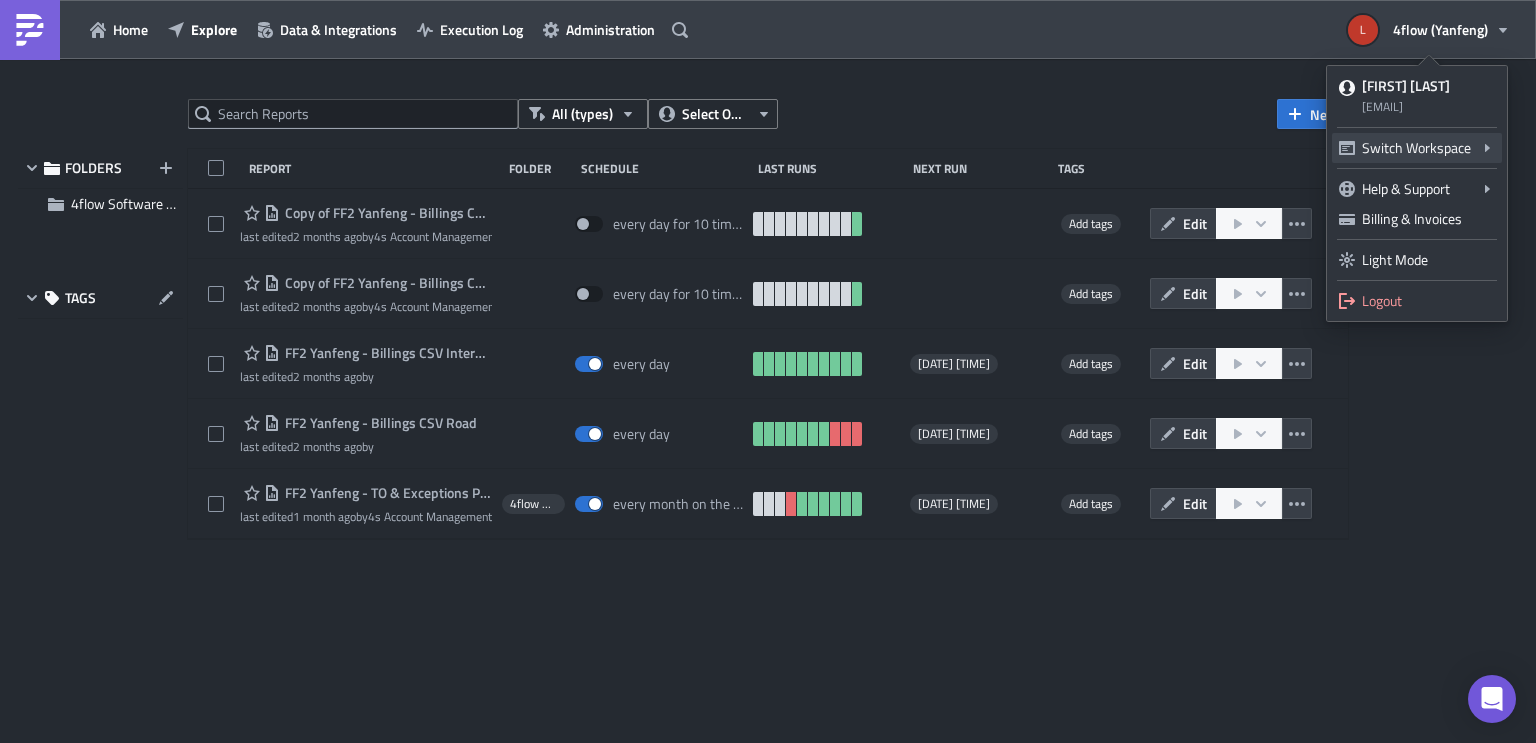 click on "Switch Workspace" at bounding box center (1417, 148) 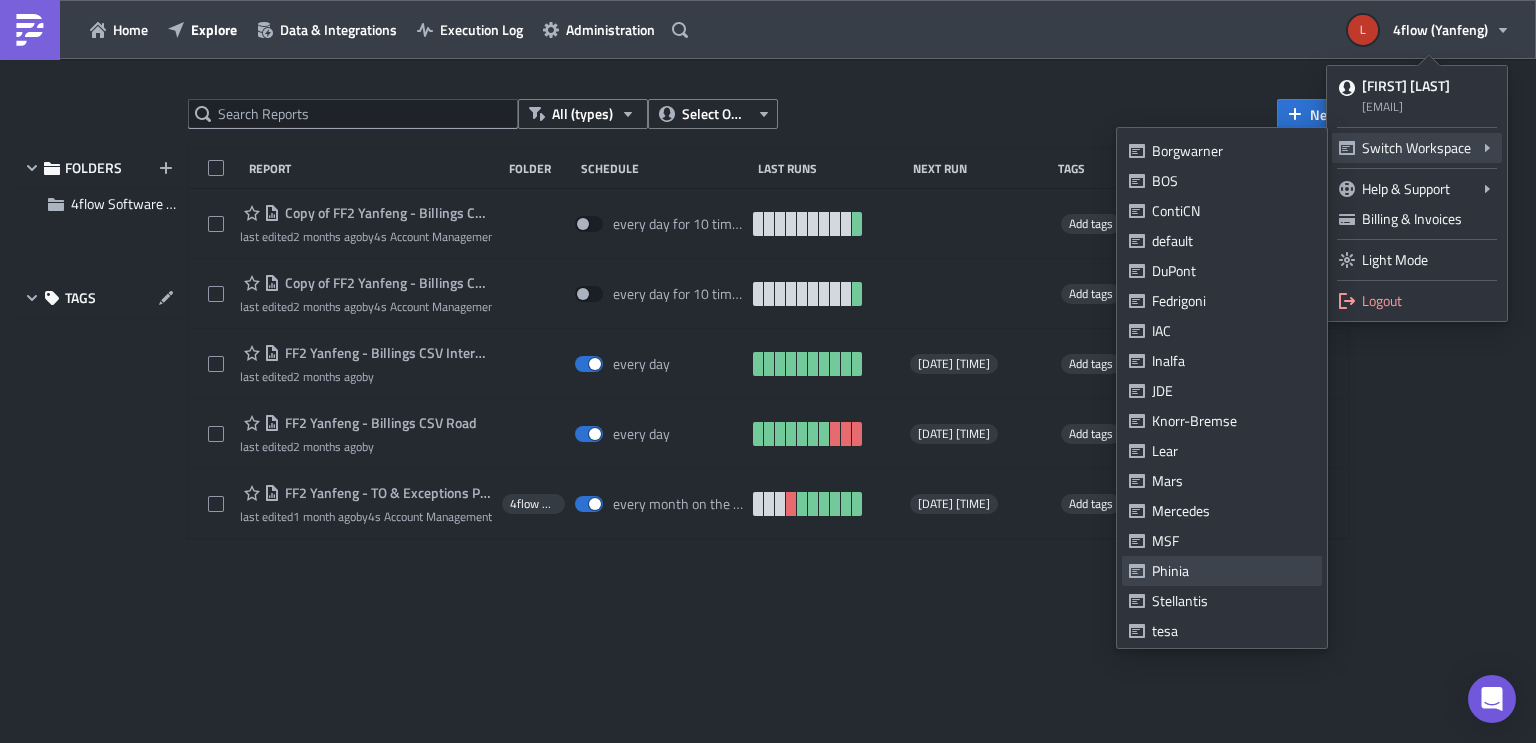 scroll, scrollTop: 240, scrollLeft: 0, axis: vertical 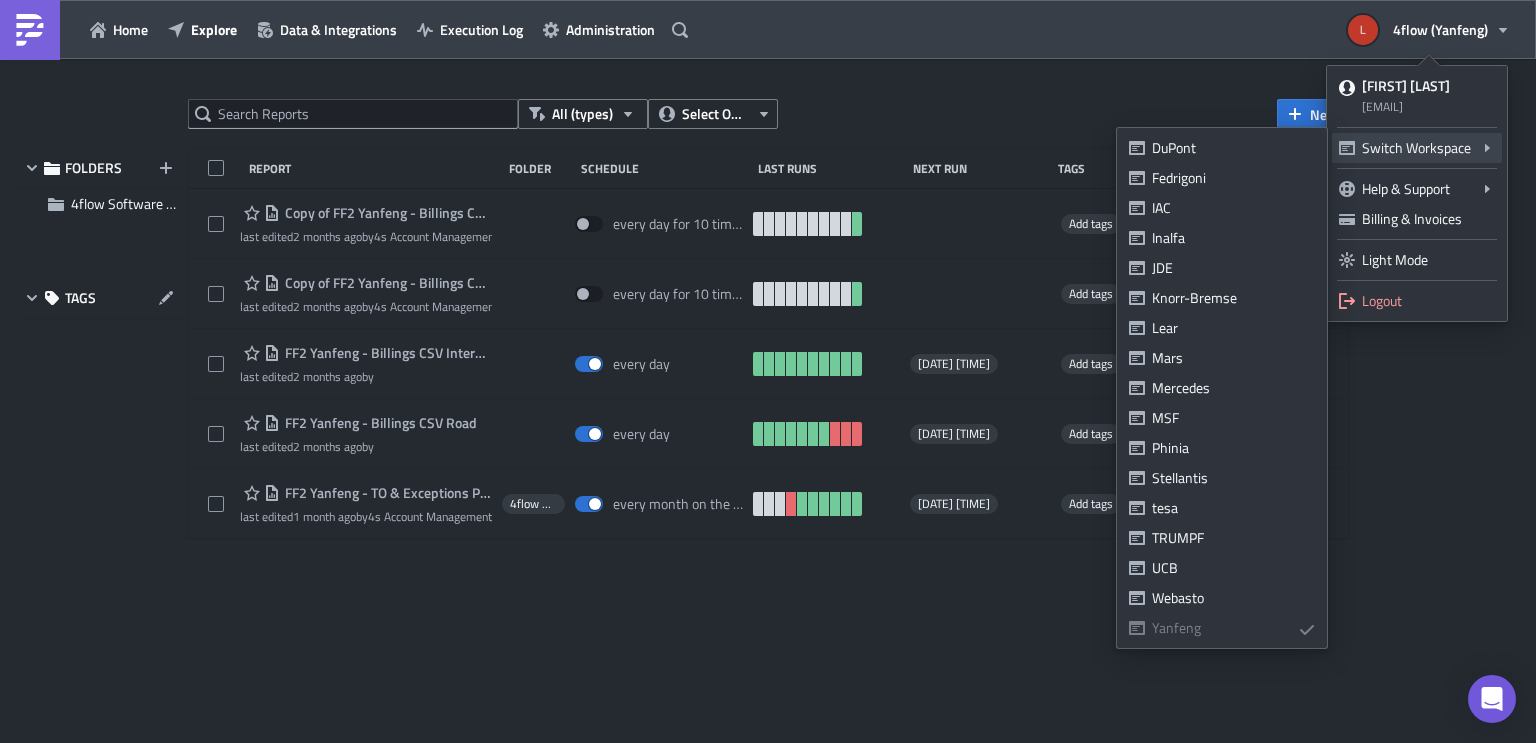 click on "Webasto" at bounding box center [1233, 598] 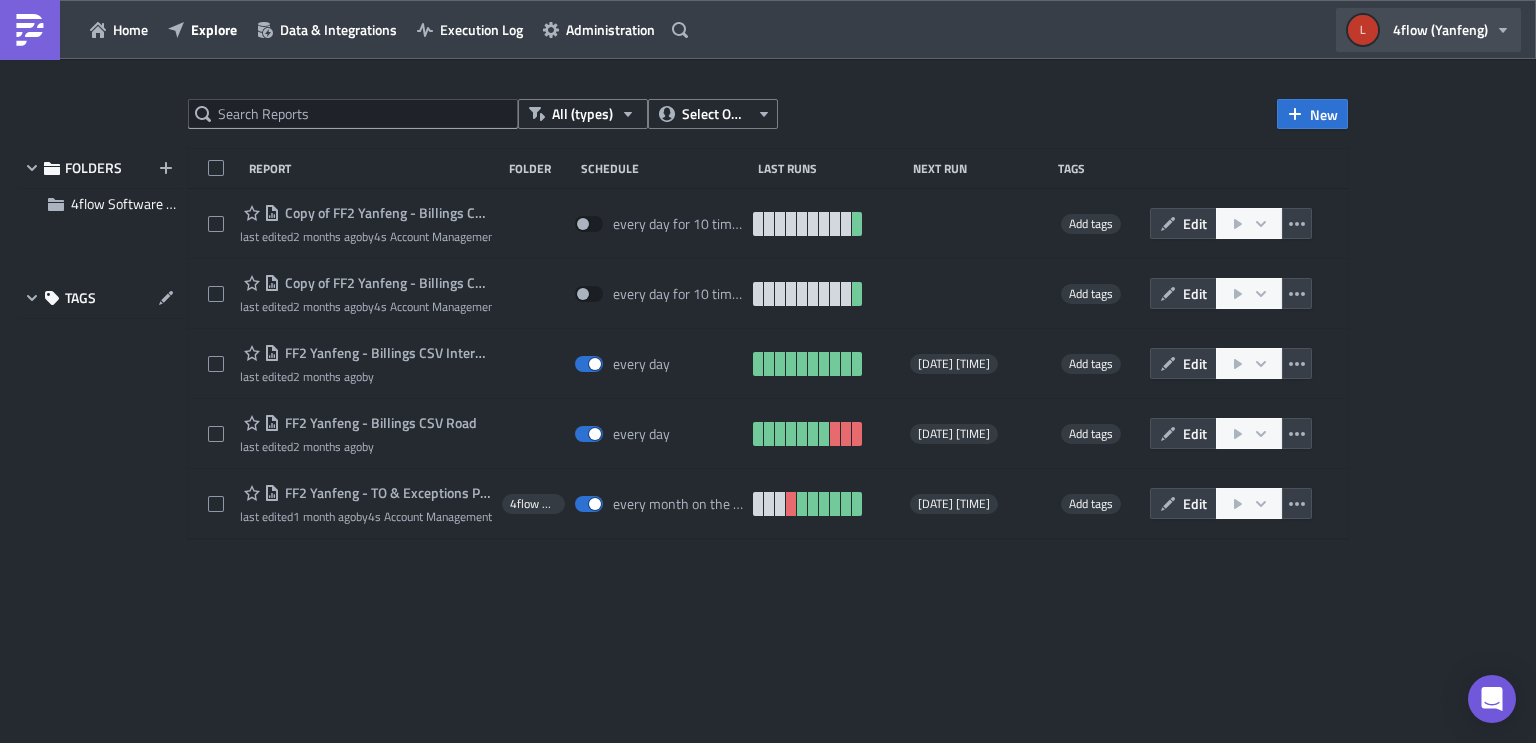 click on "4flow (Yanfeng)" at bounding box center [1440, 29] 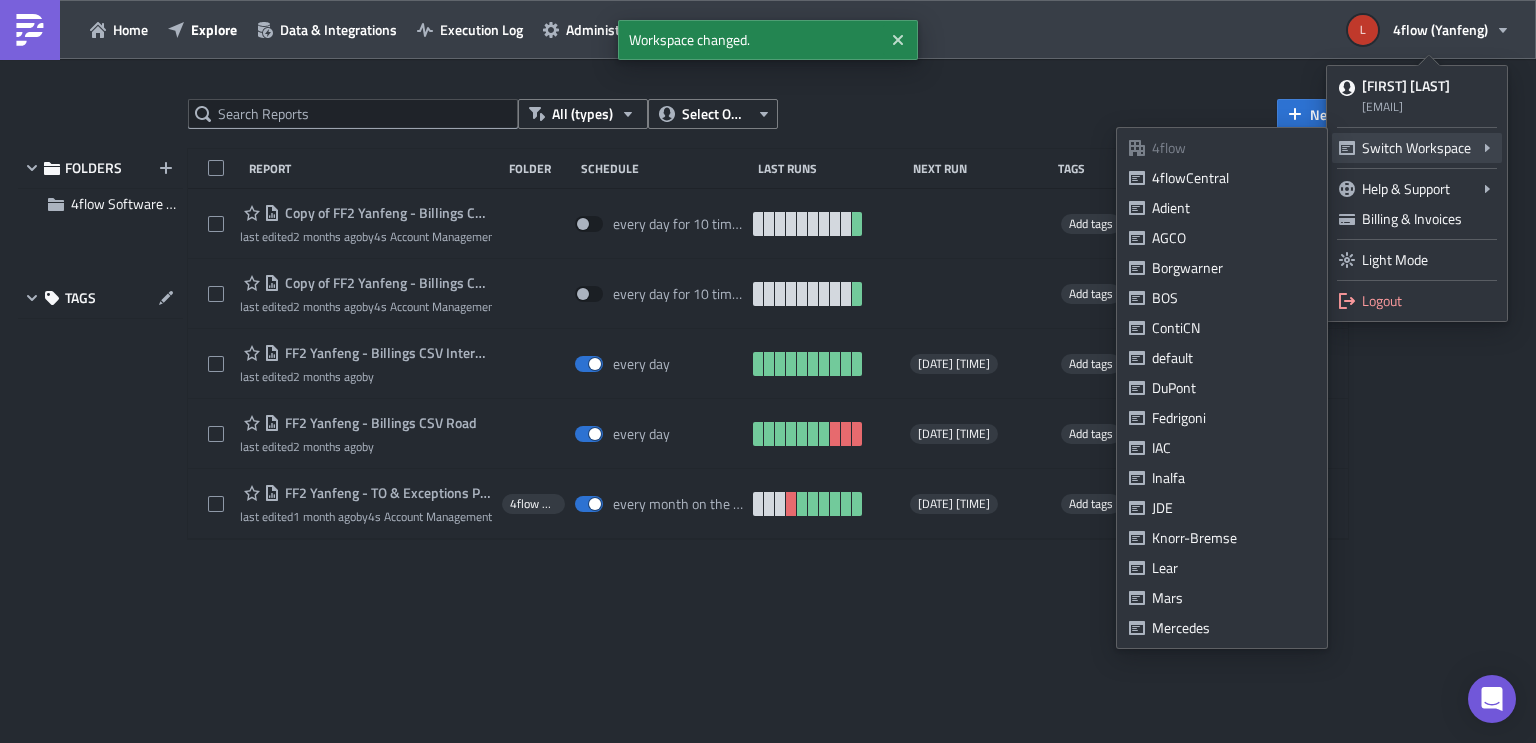 click on "Switch Workspace" at bounding box center [1417, 148] 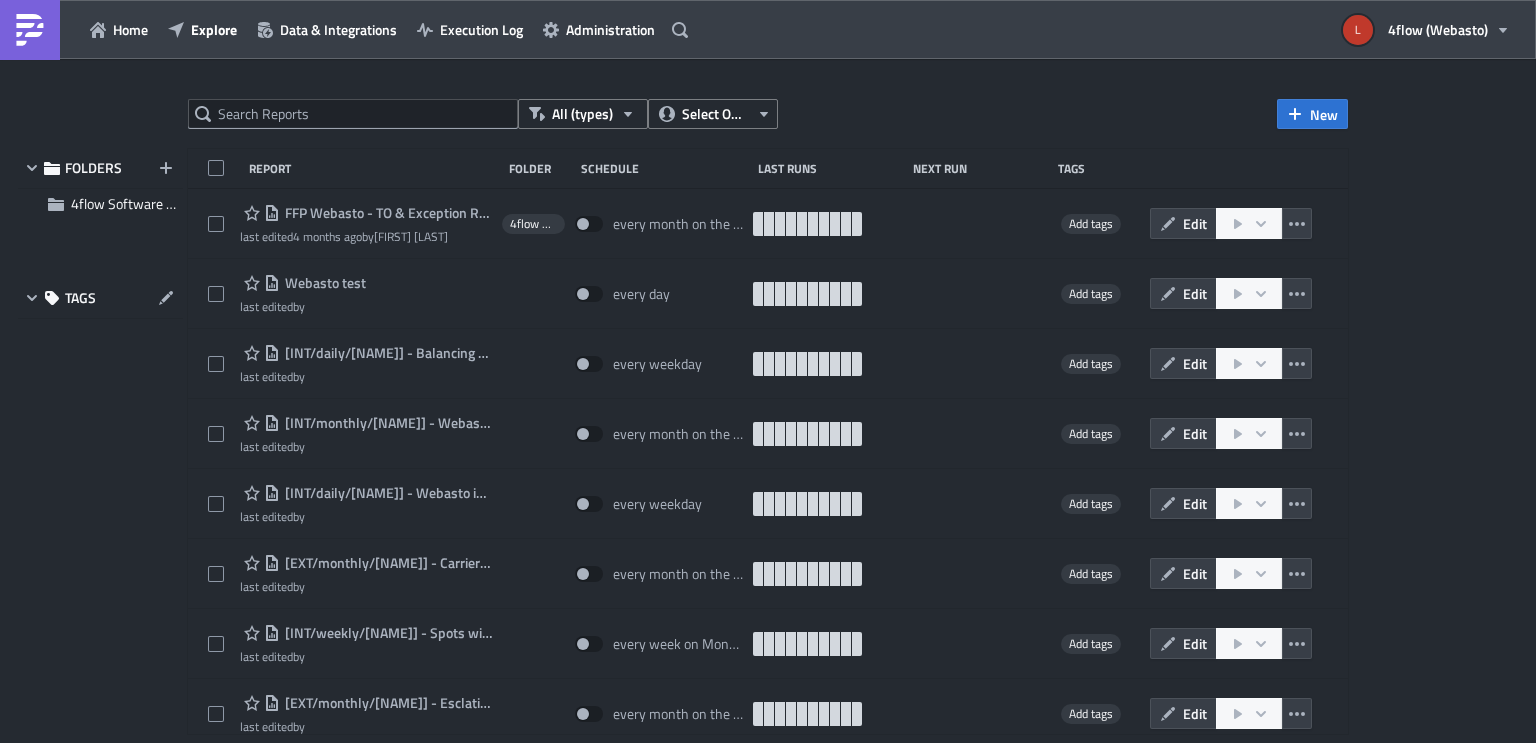 scroll, scrollTop: 0, scrollLeft: 0, axis: both 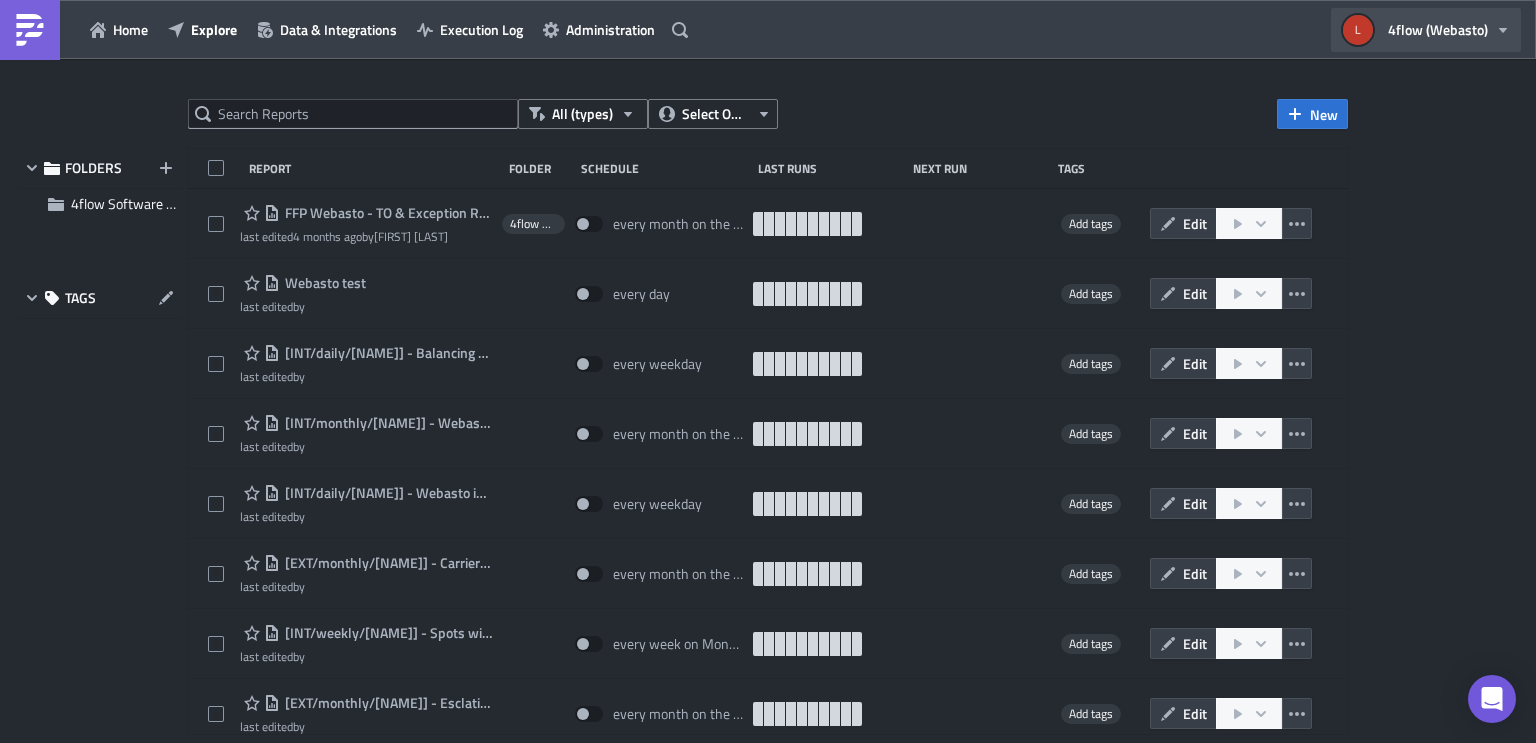 click on "4flow (Webasto)" at bounding box center (1438, 29) 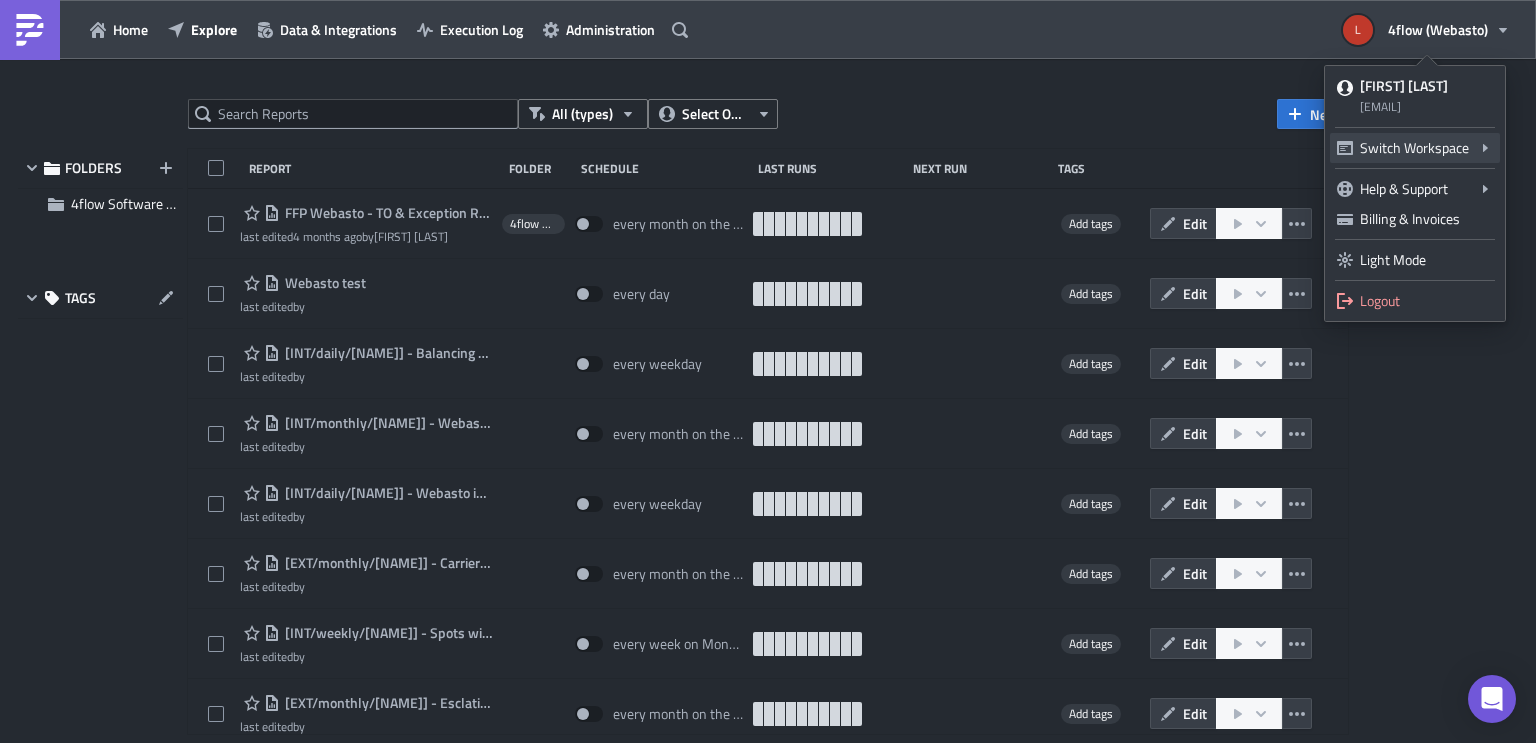 click on "Lincoln Campos l.pereiradecampos@4flow.com Switch Workspace Help & Support Billing & Invoices Light Mode Logout" at bounding box center [1415, 193] 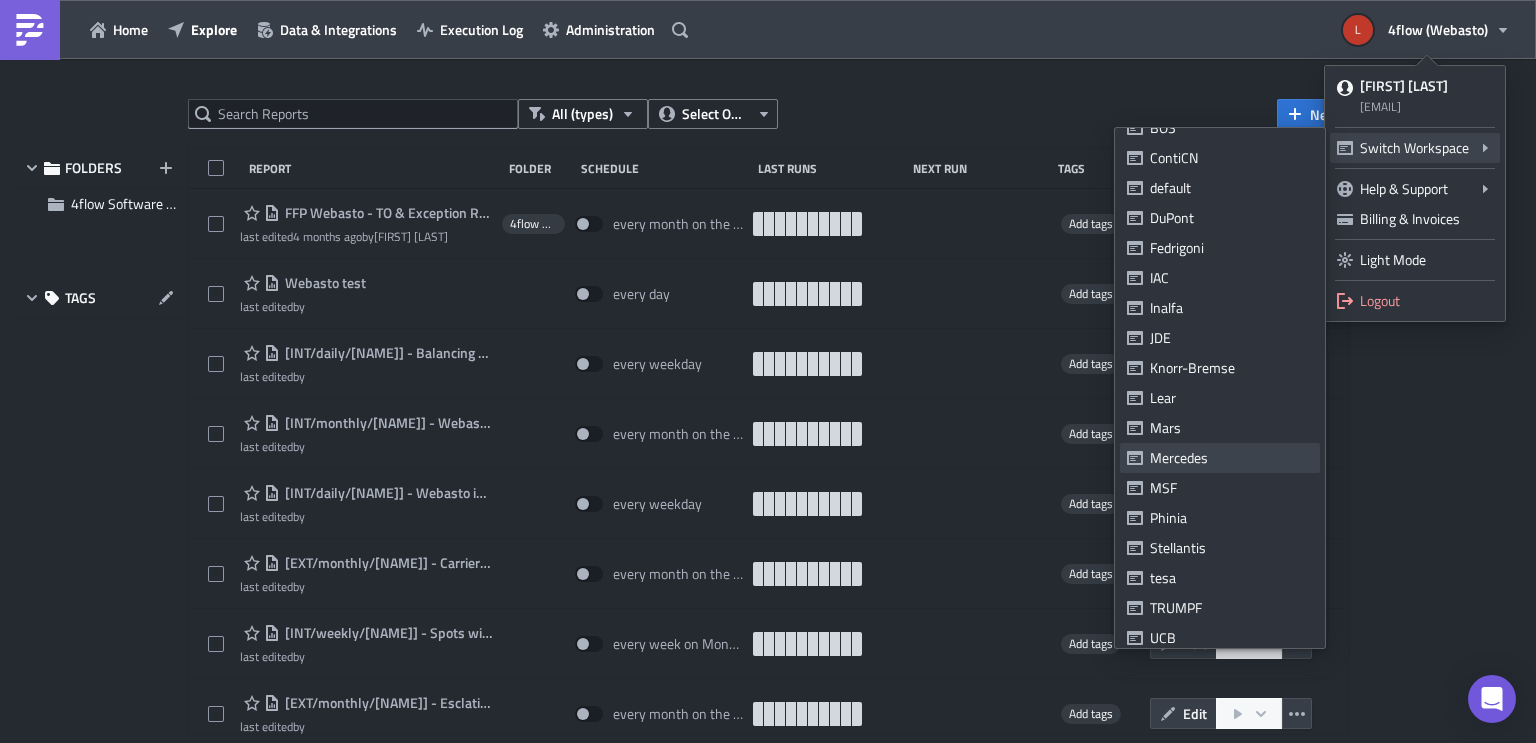 scroll, scrollTop: 240, scrollLeft: 0, axis: vertical 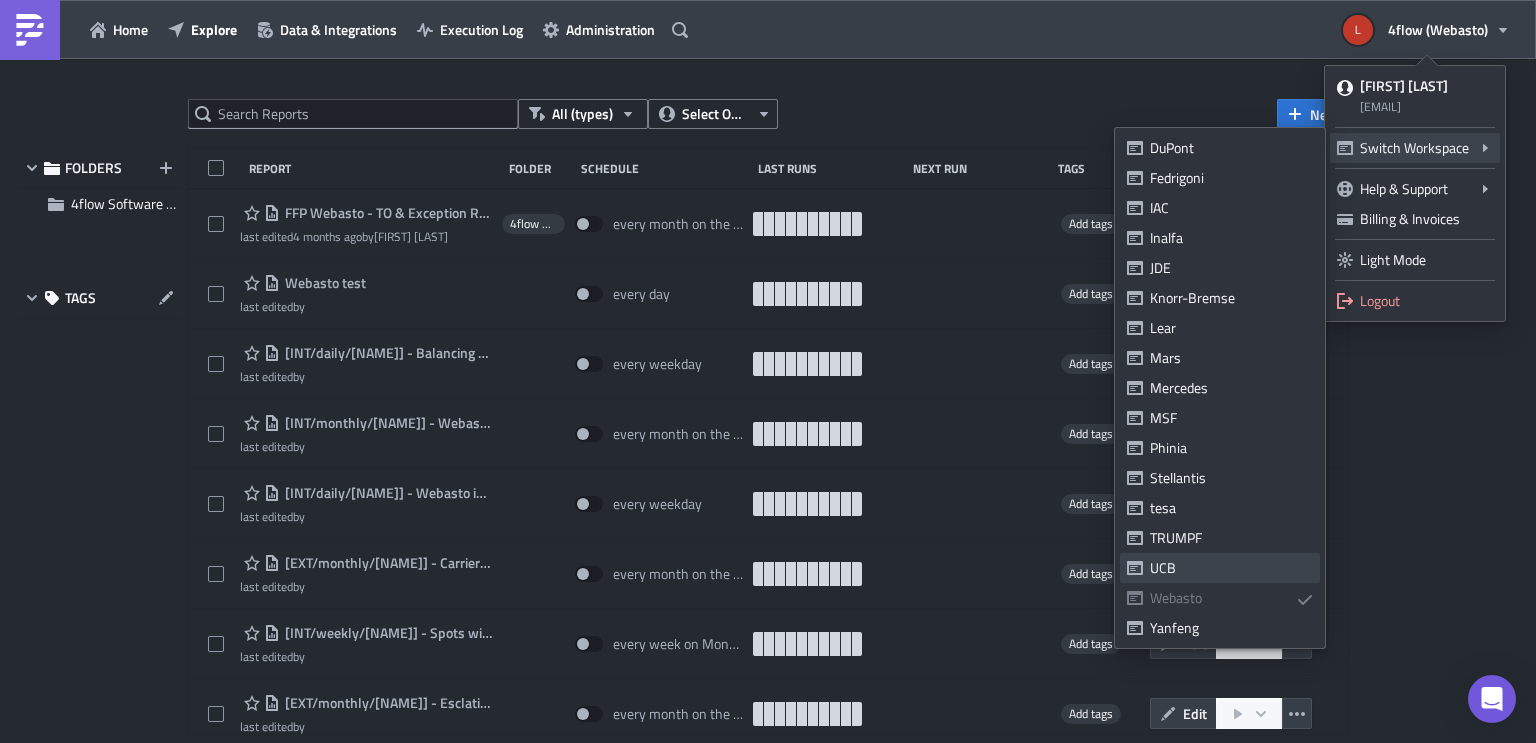 click on "UCB" at bounding box center [1231, 568] 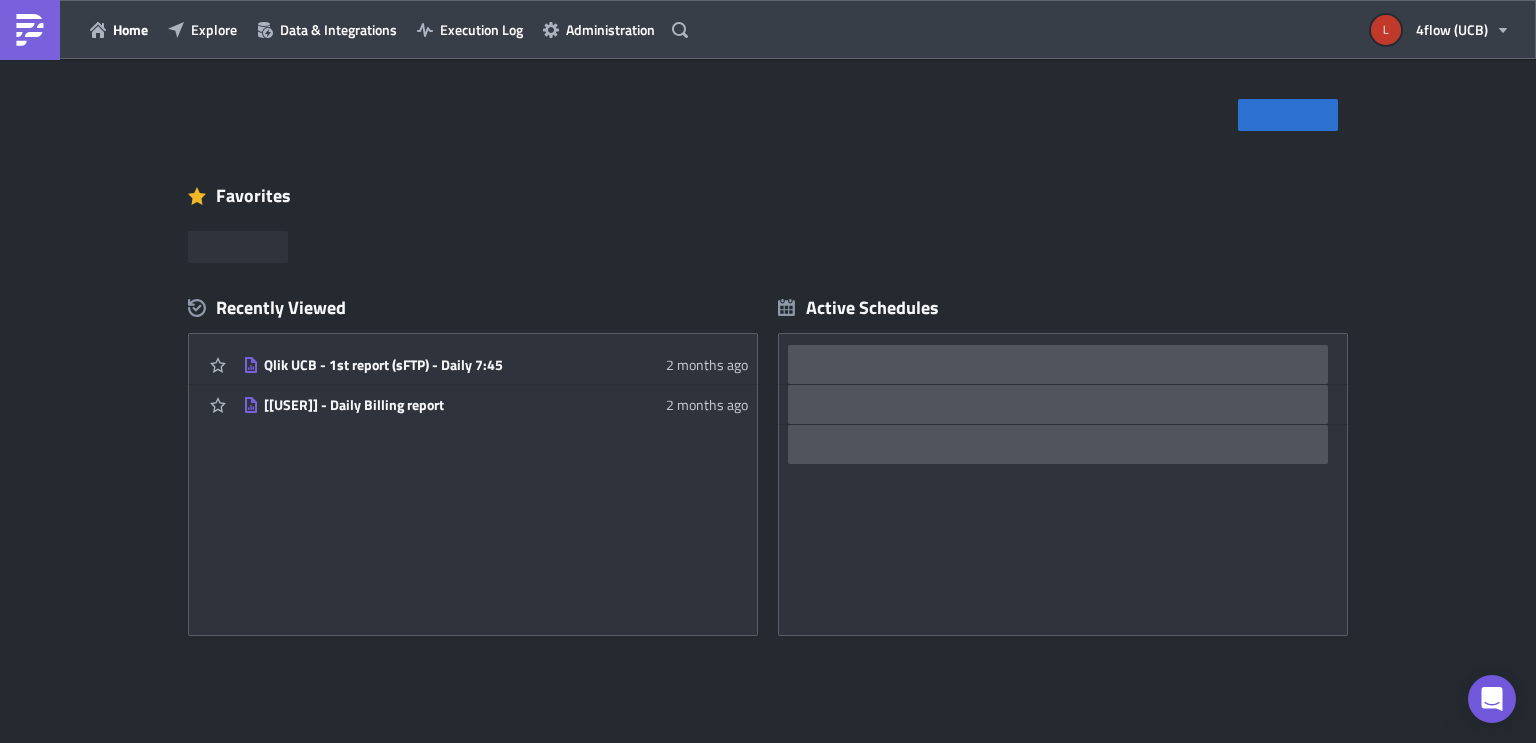scroll, scrollTop: 0, scrollLeft: 0, axis: both 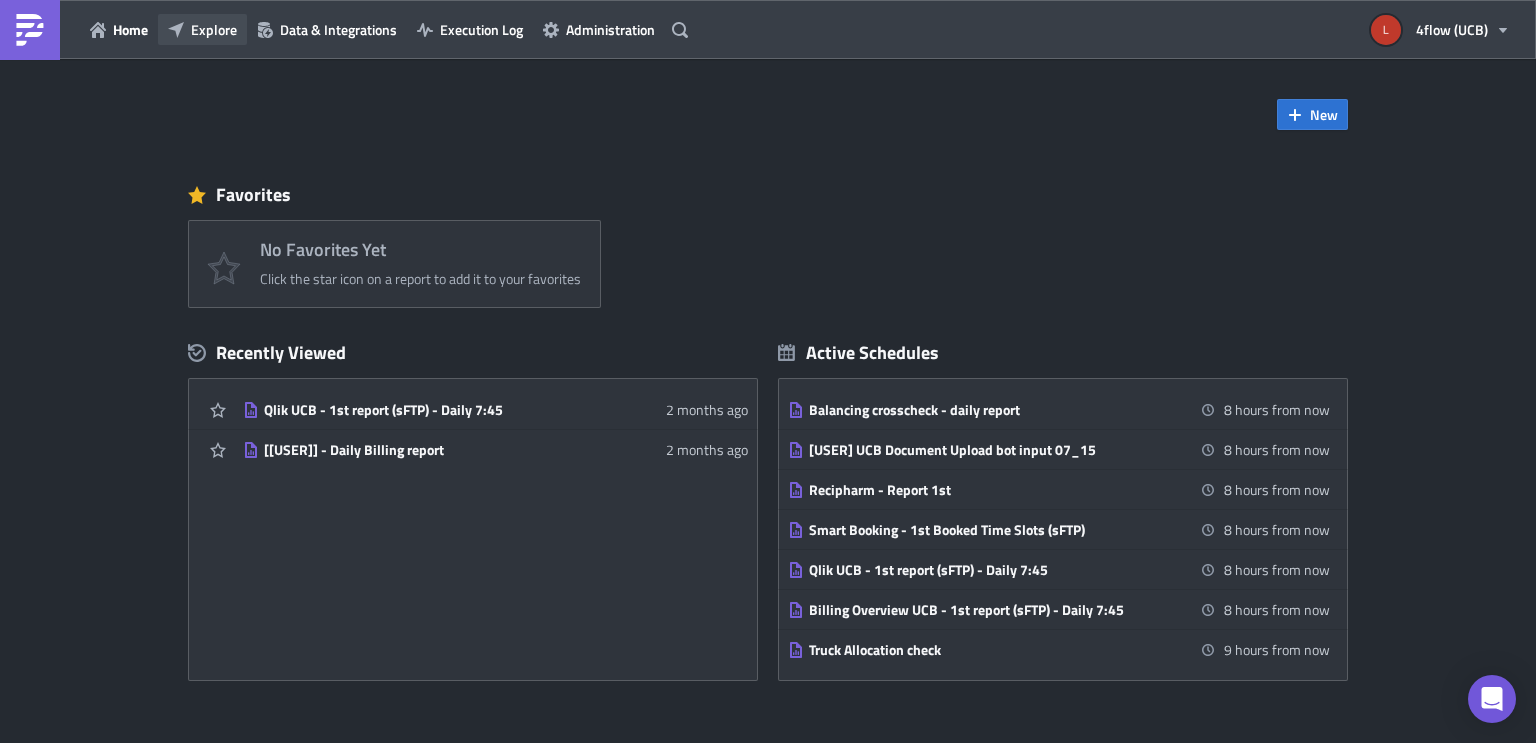 click on "Explore" at bounding box center (202, 29) 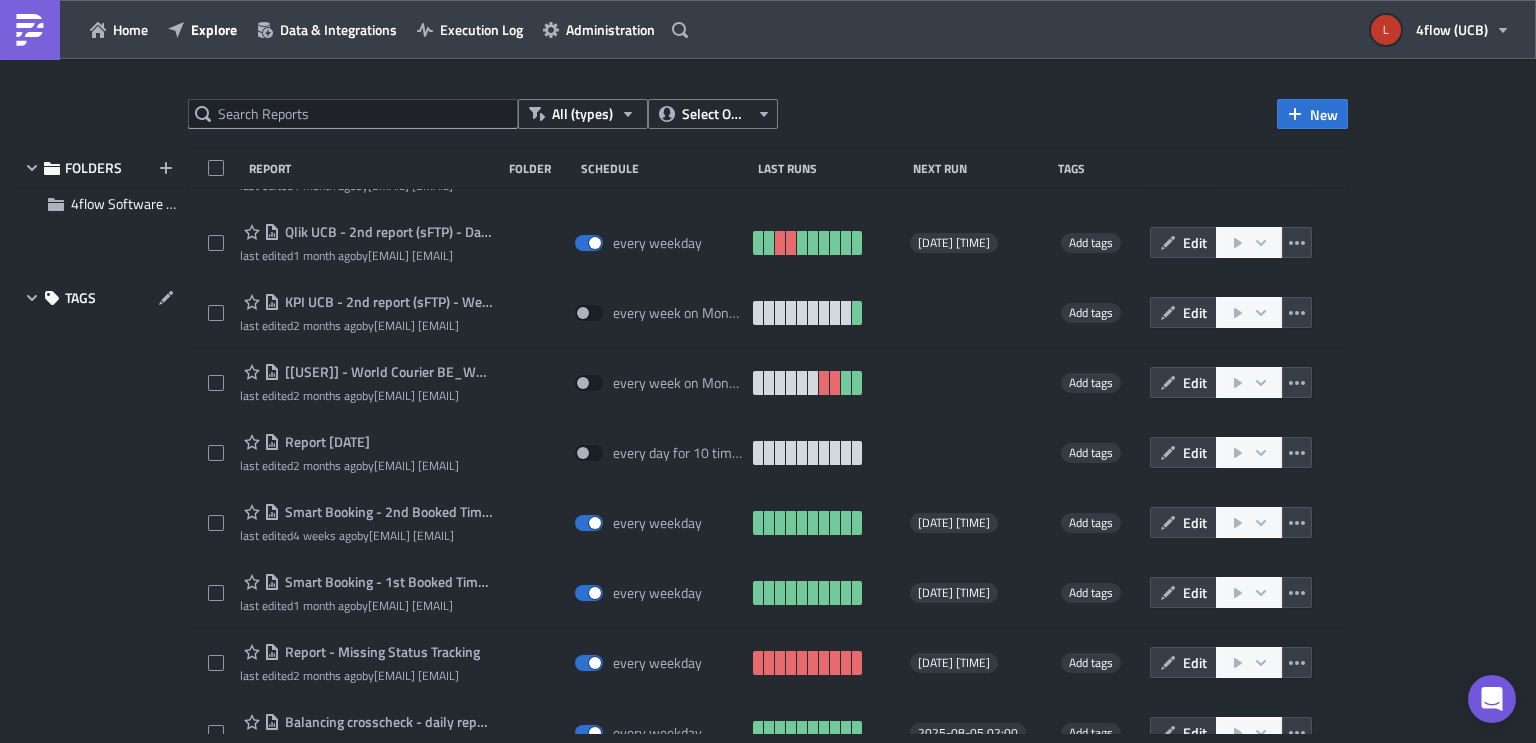 scroll, scrollTop: 554, scrollLeft: 0, axis: vertical 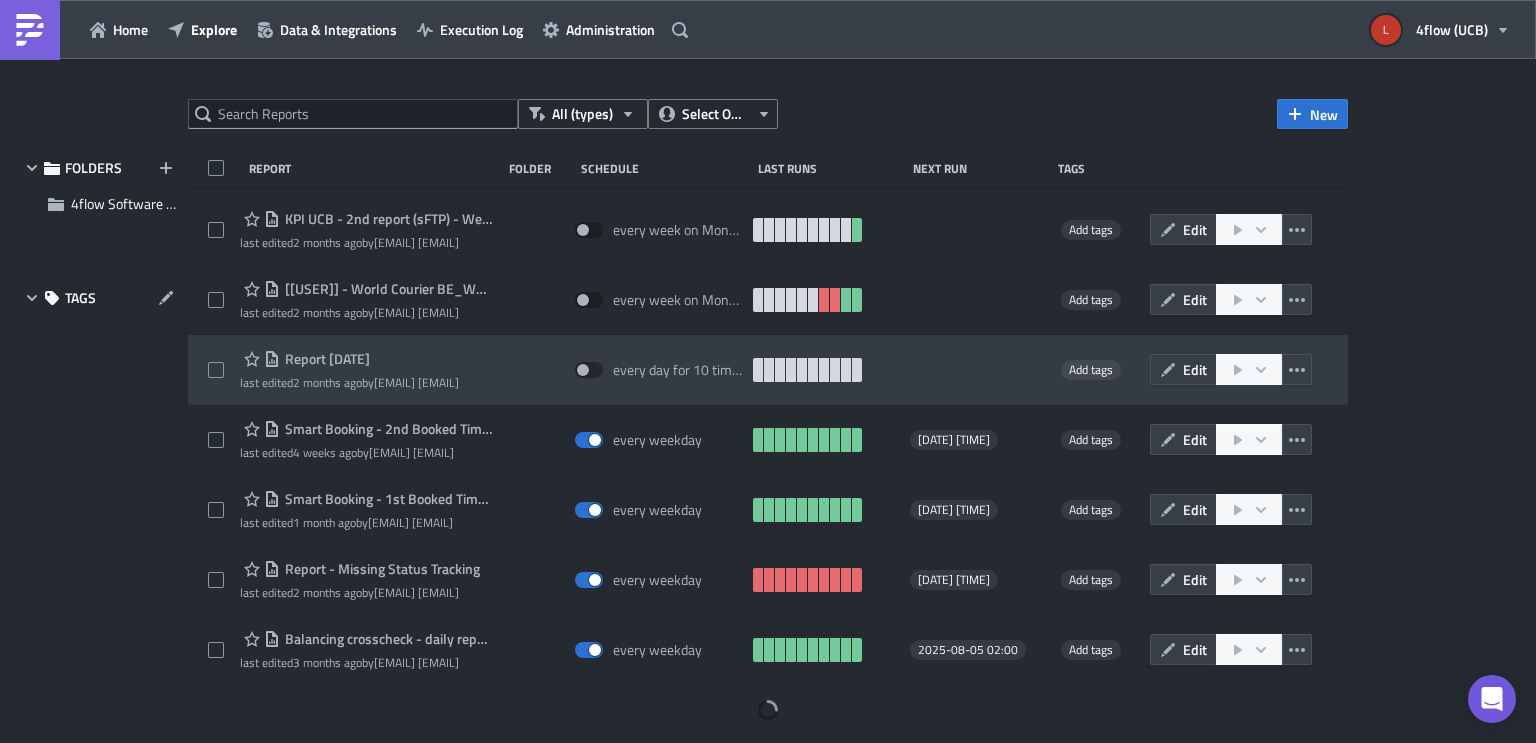 type 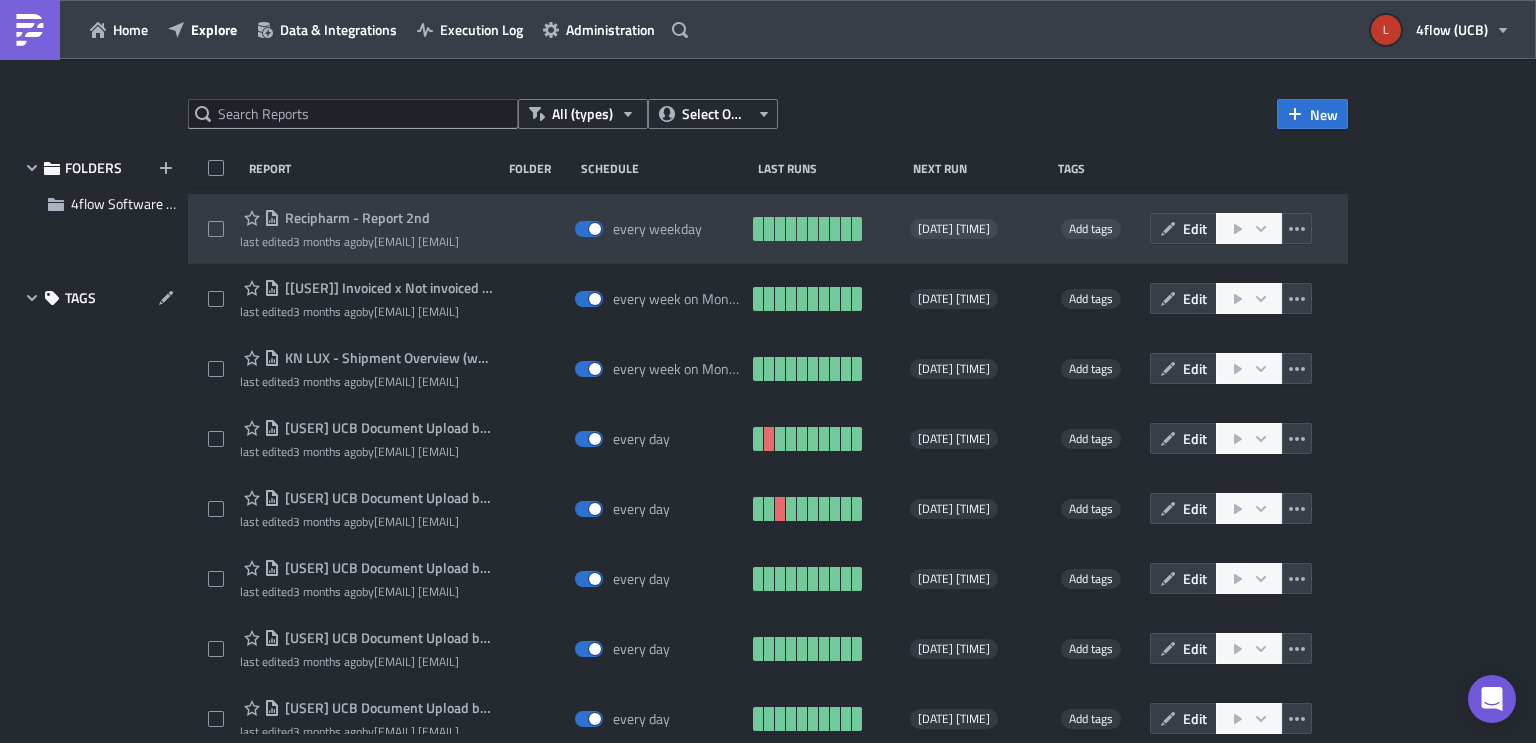 scroll, scrollTop: 1194, scrollLeft: 0, axis: vertical 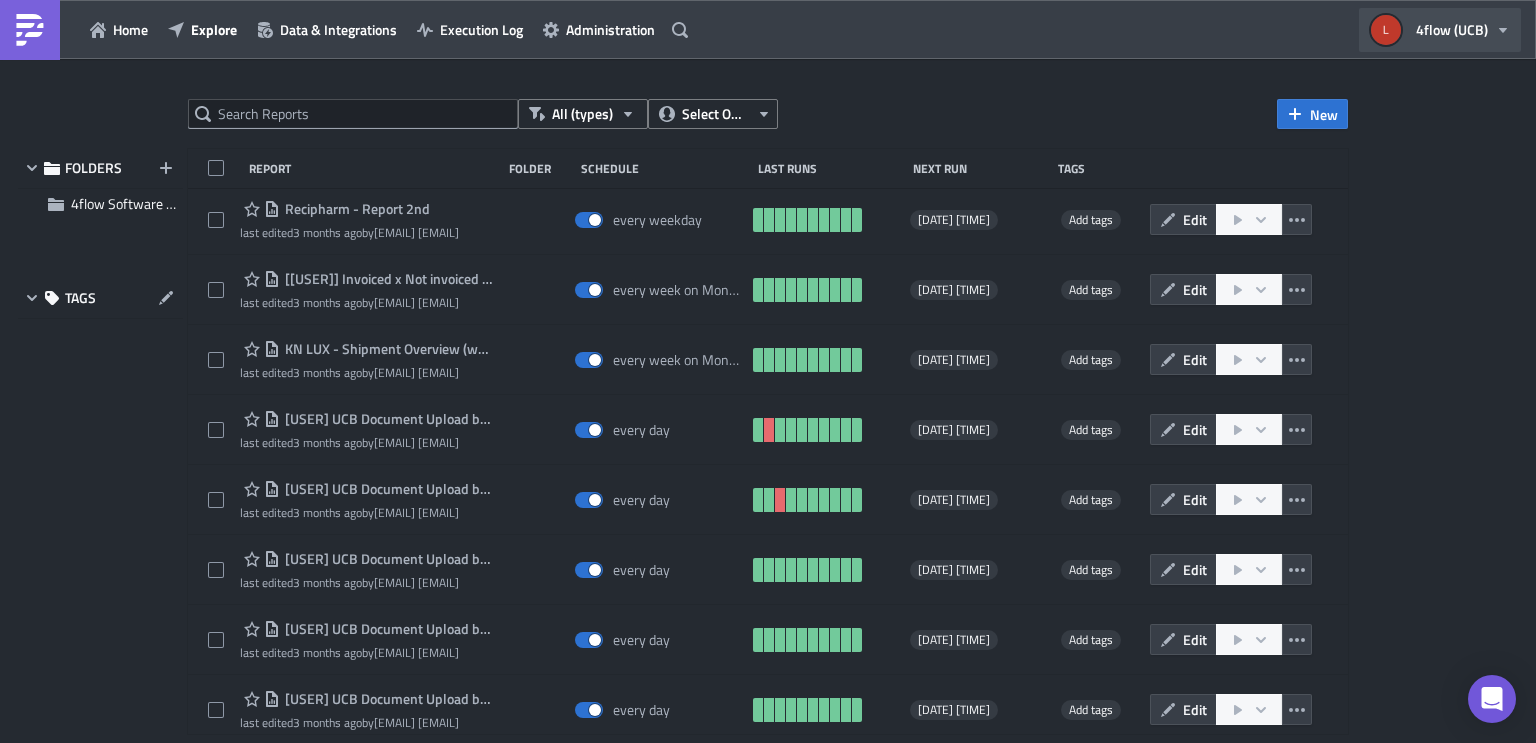 click on "4flow (UCB)" at bounding box center (1452, 29) 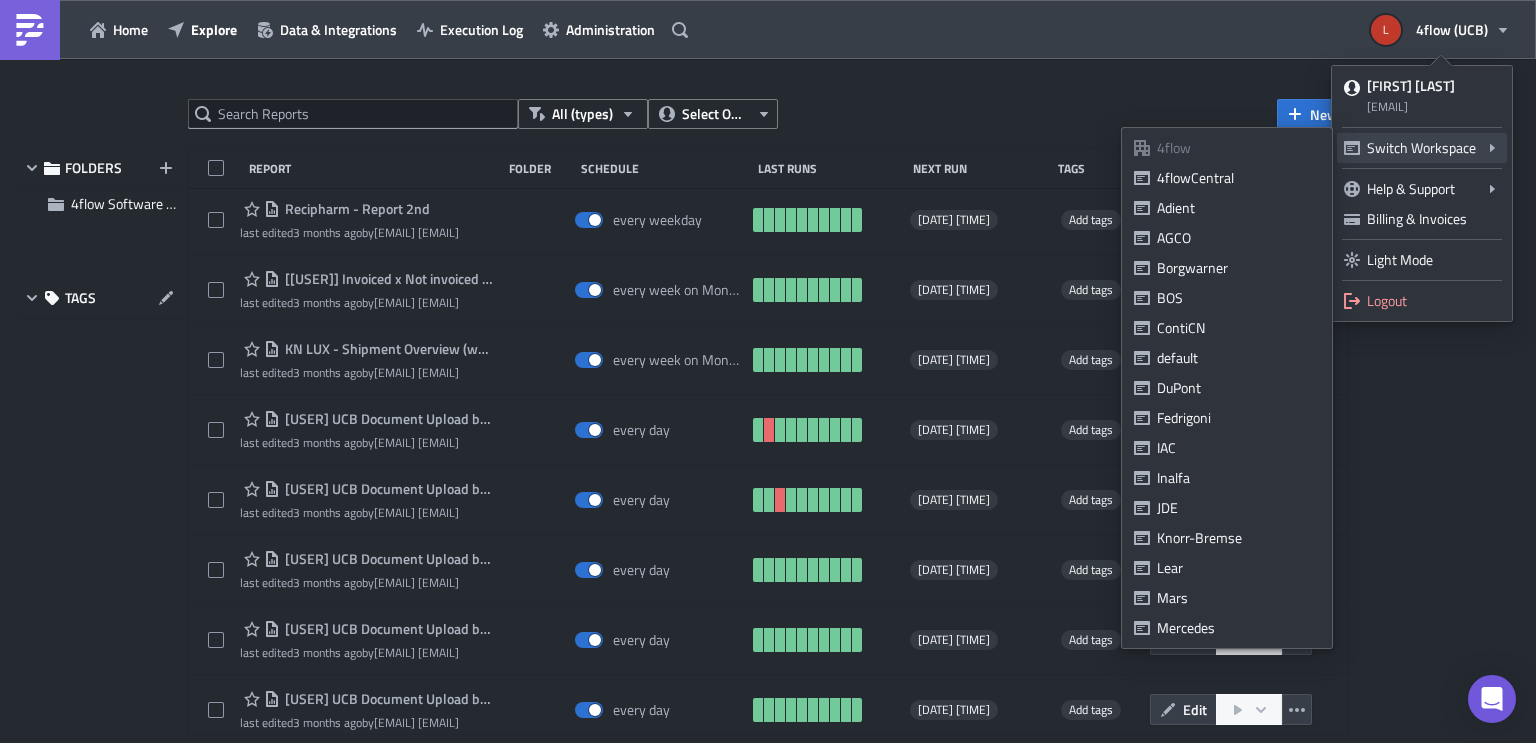 click on "Switch Workspace" at bounding box center (1422, 148) 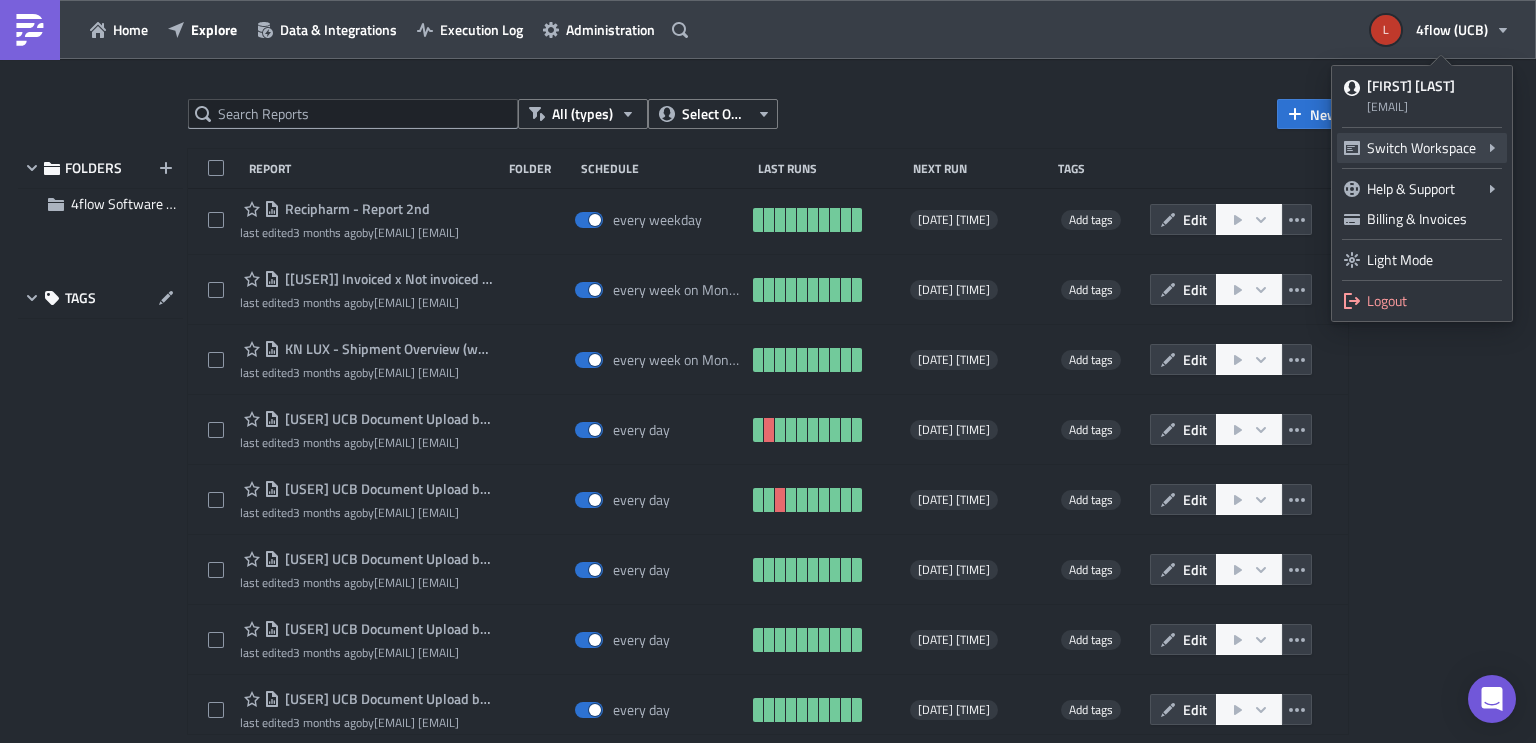 click on "Switch Workspace" at bounding box center (1422, 148) 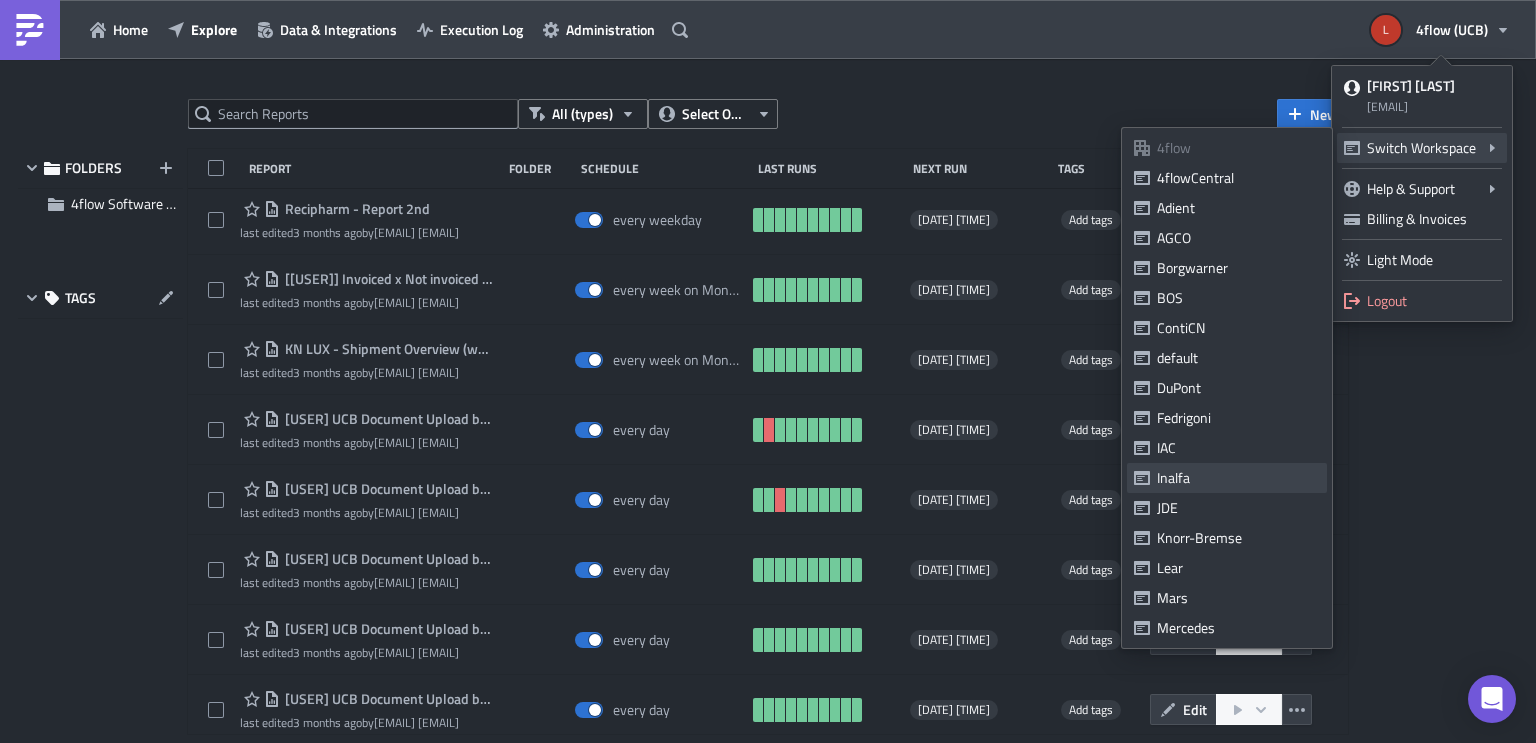 scroll, scrollTop: 240, scrollLeft: 0, axis: vertical 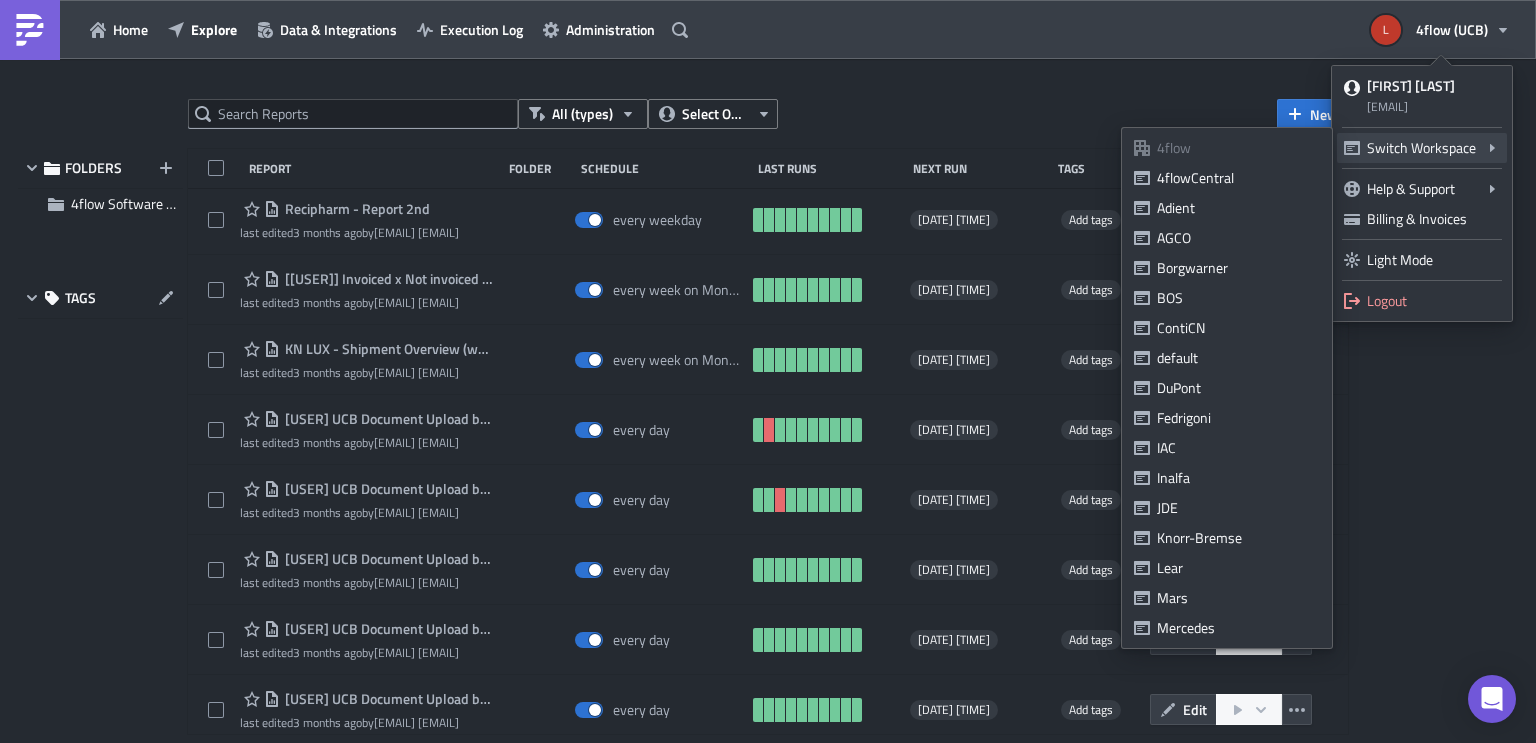click on "Switch Workspace" at bounding box center [1422, 148] 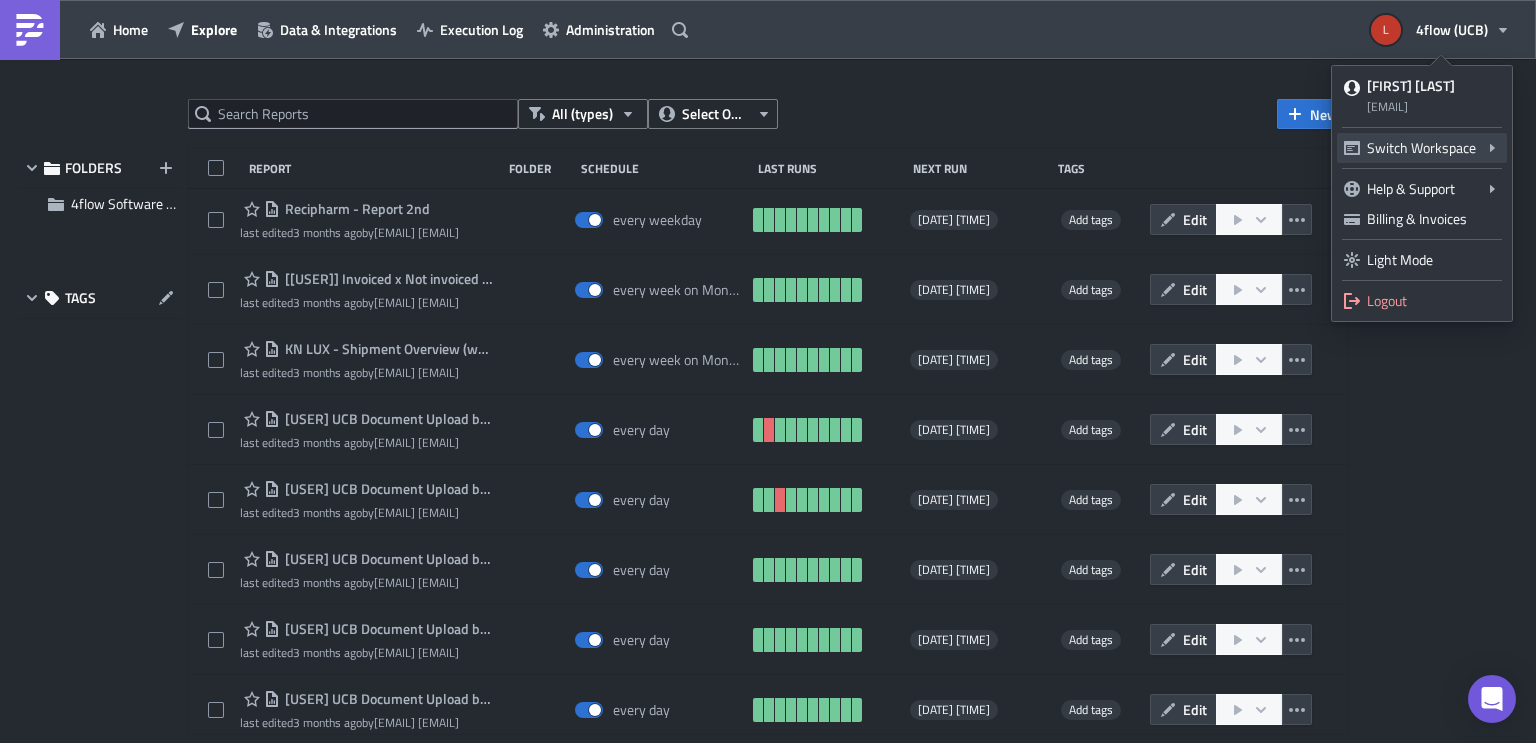 click on "Switch Workspace" at bounding box center [1422, 148] 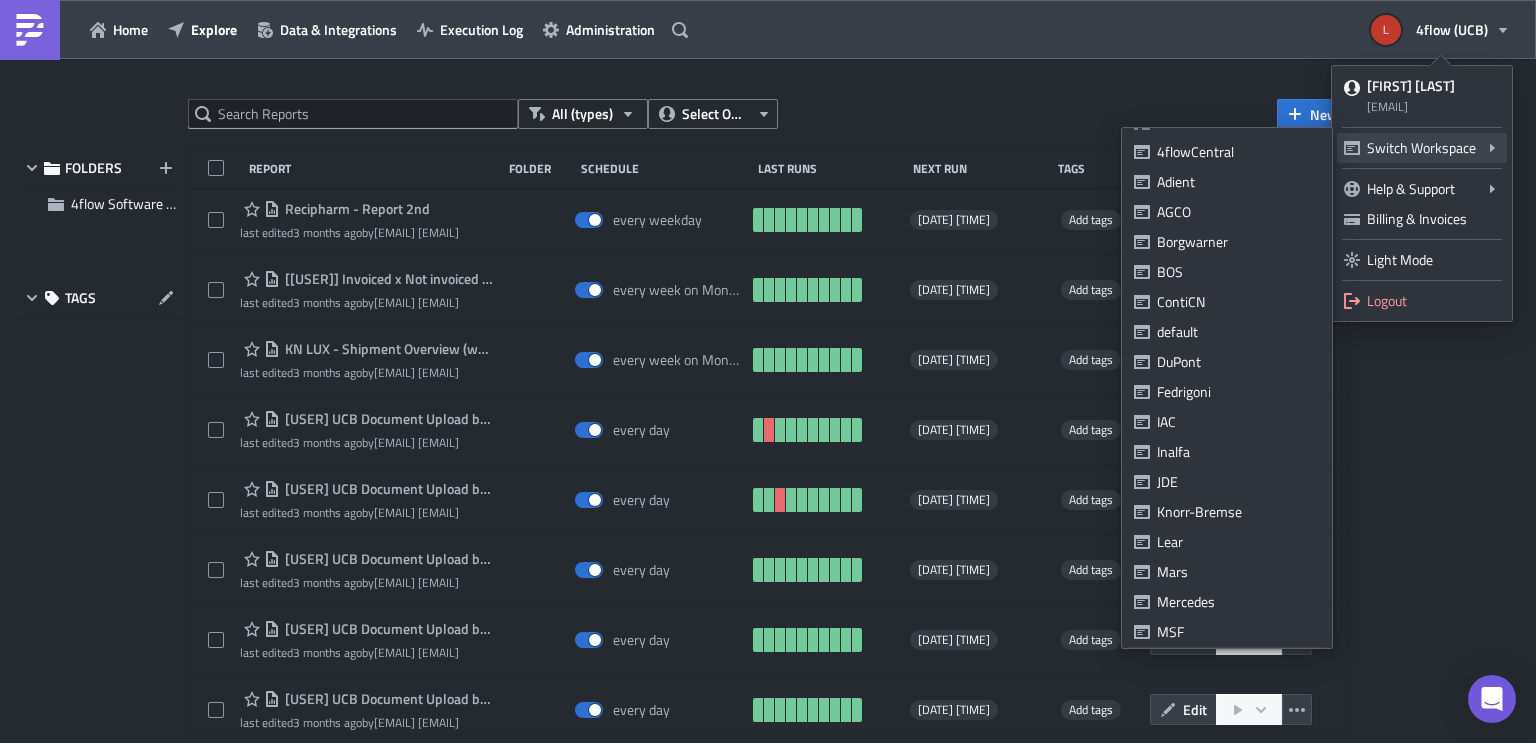 scroll, scrollTop: 0, scrollLeft: 0, axis: both 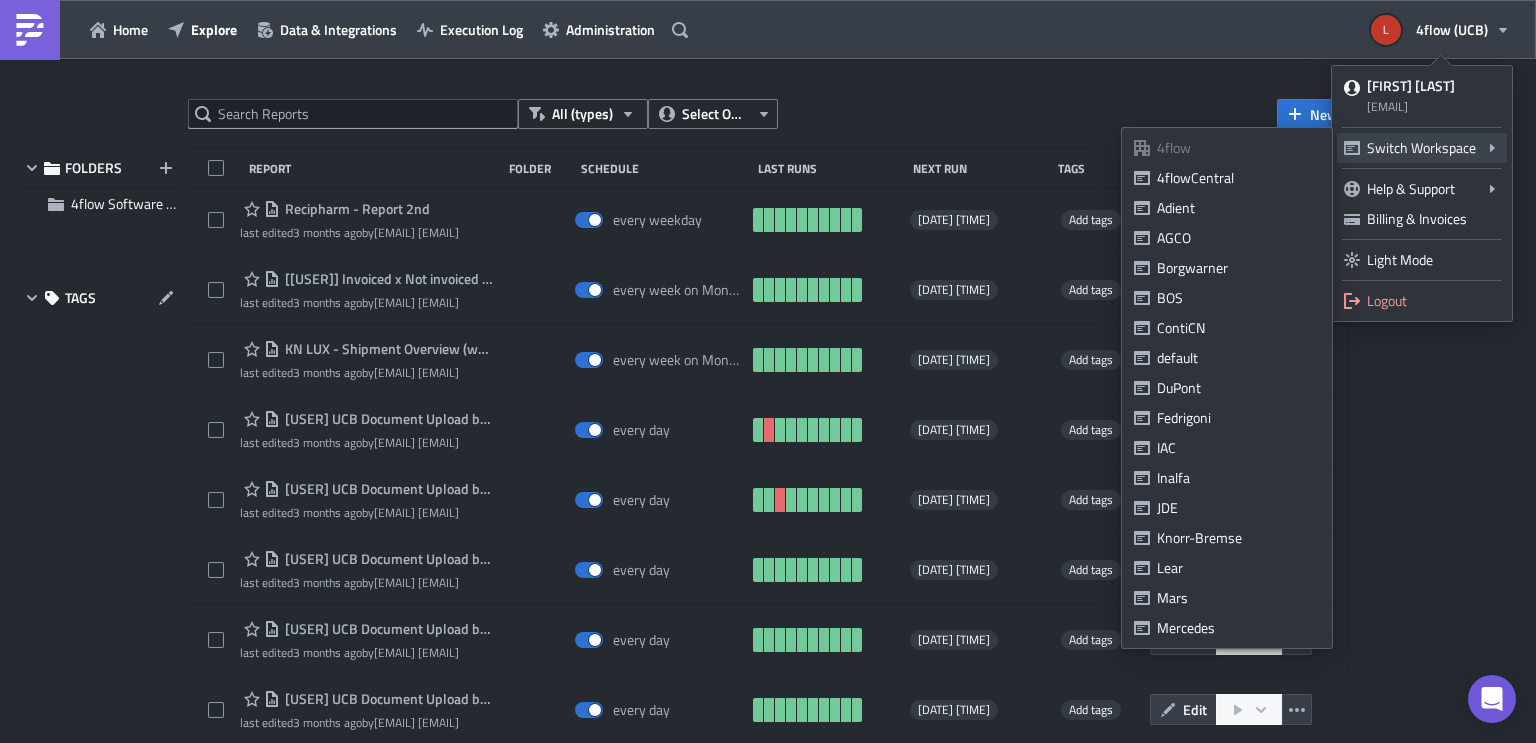 click on "Switch Workspace" at bounding box center [1422, 148] 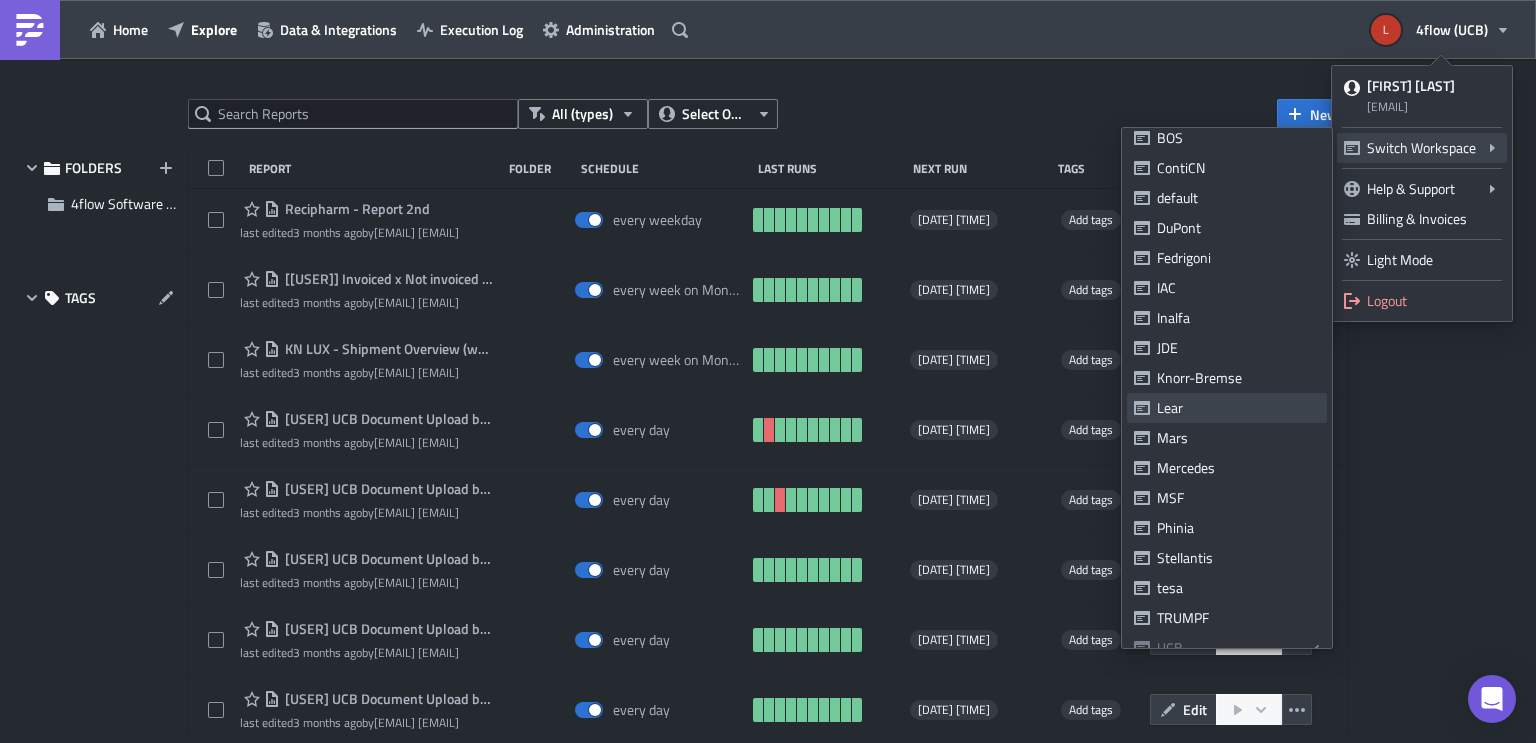 scroll, scrollTop: 240, scrollLeft: 0, axis: vertical 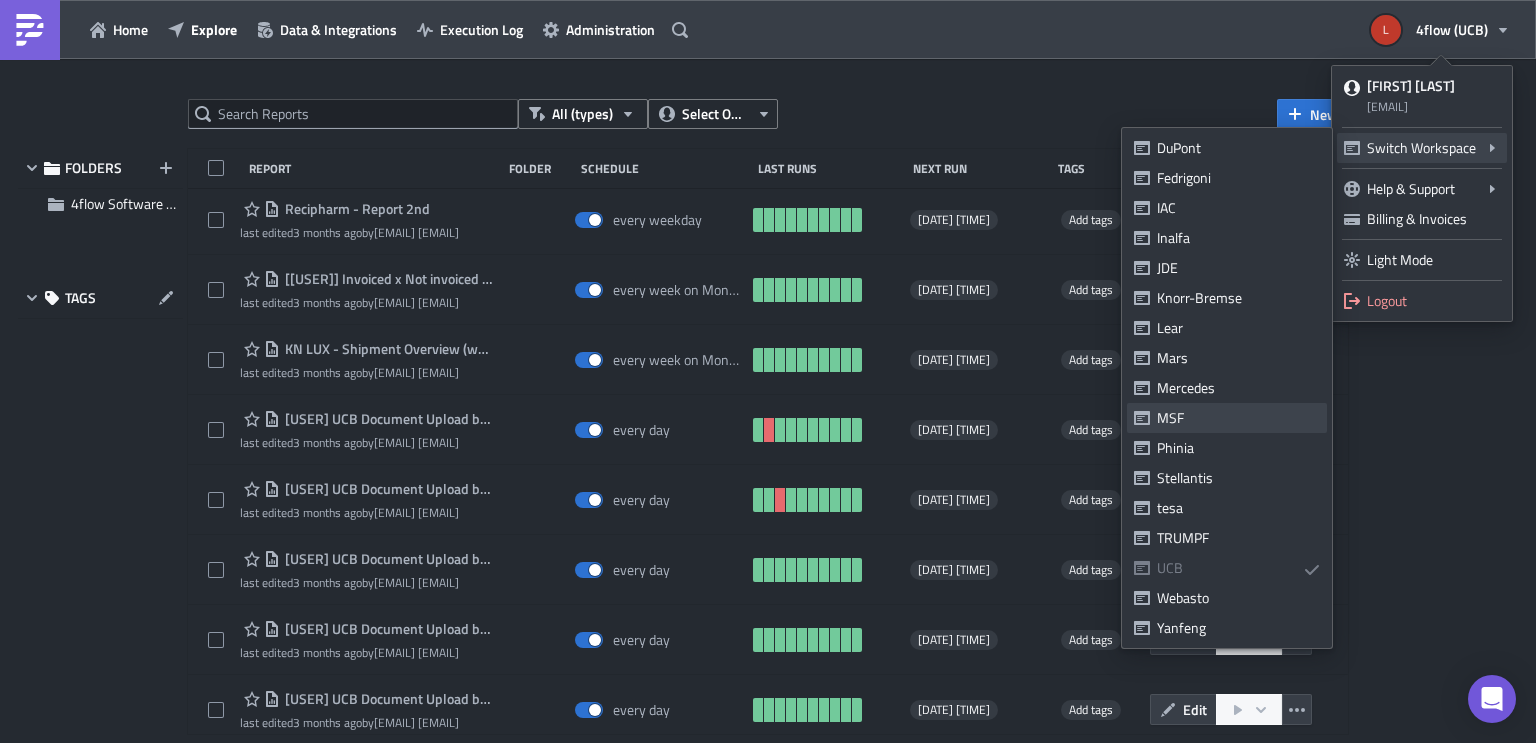 click on "MSF" at bounding box center [1238, 418] 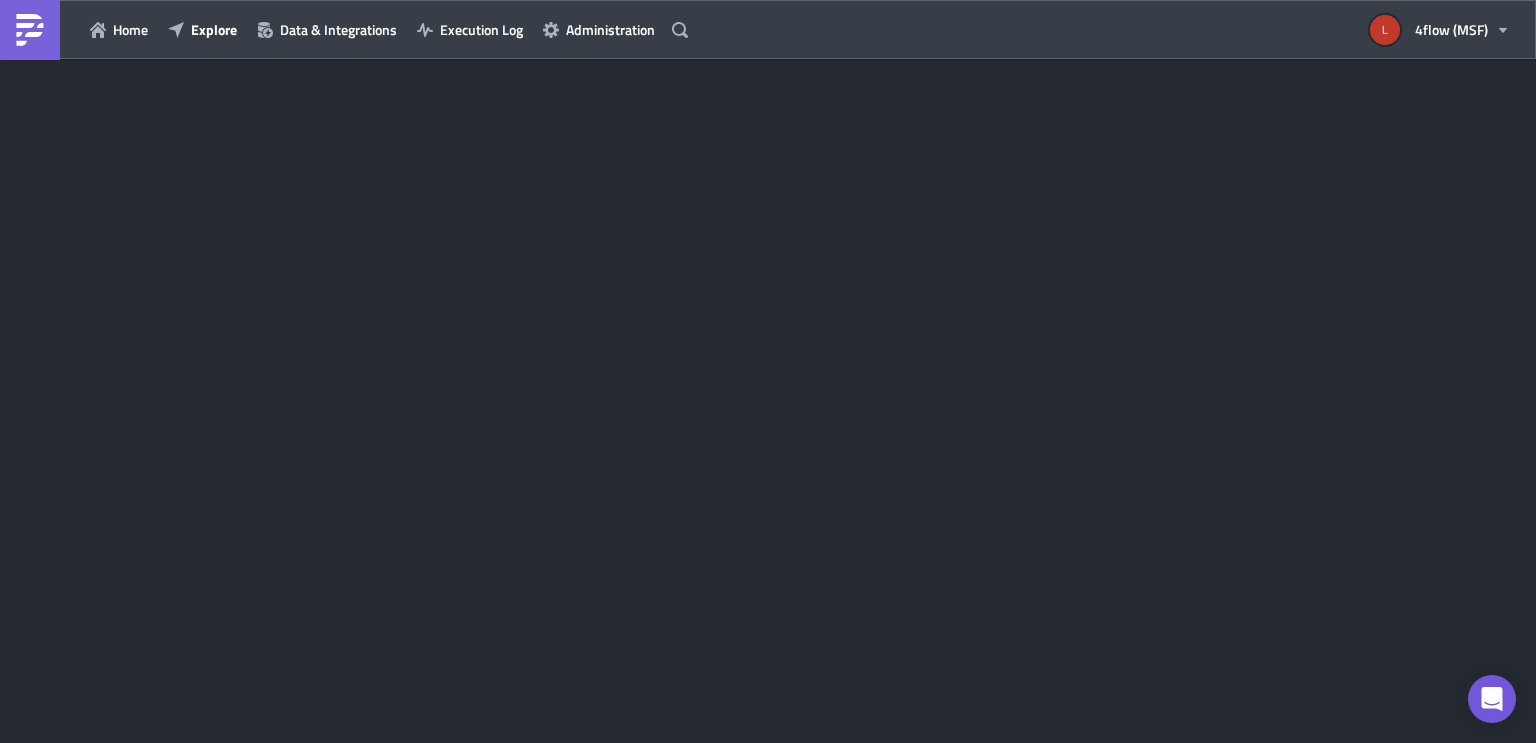 scroll, scrollTop: 0, scrollLeft: 0, axis: both 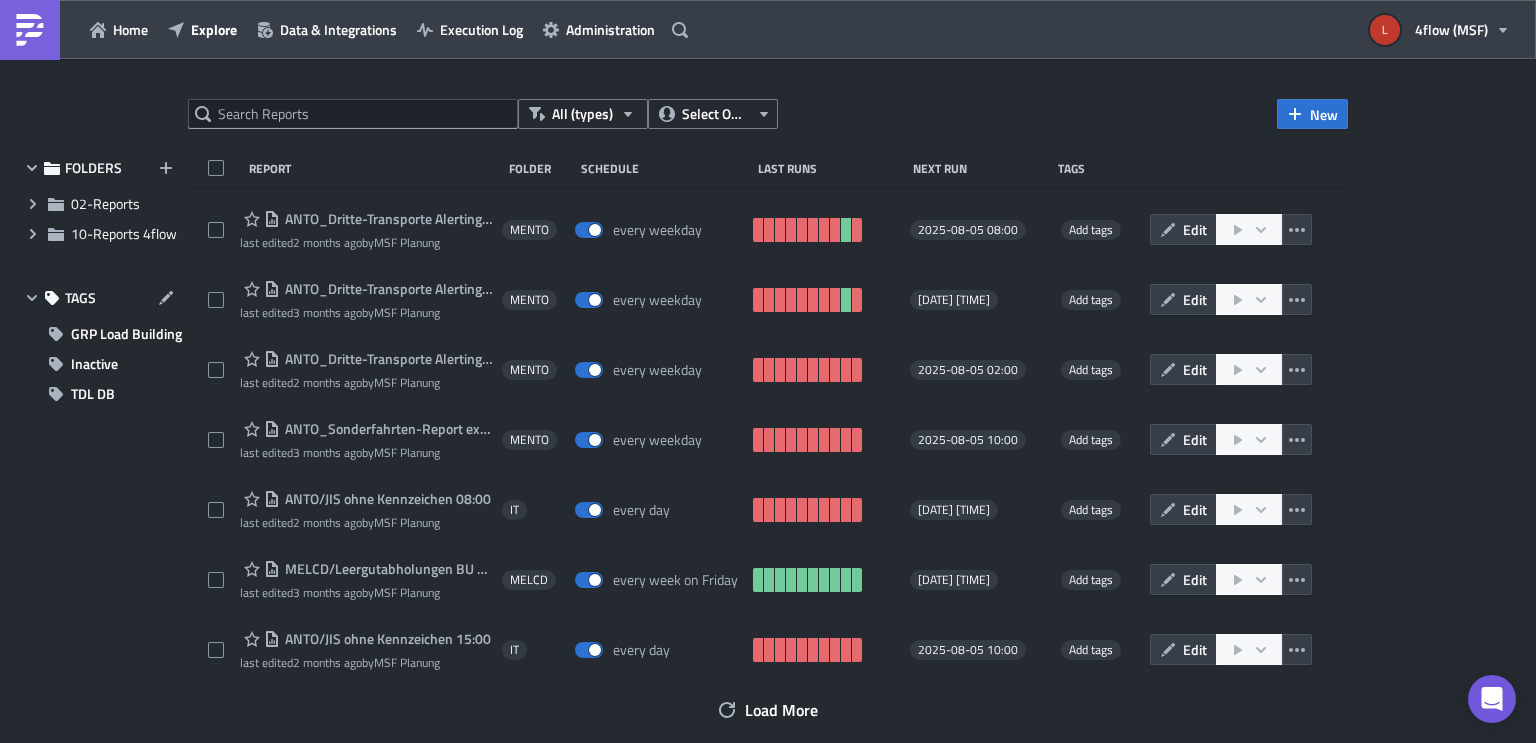 type 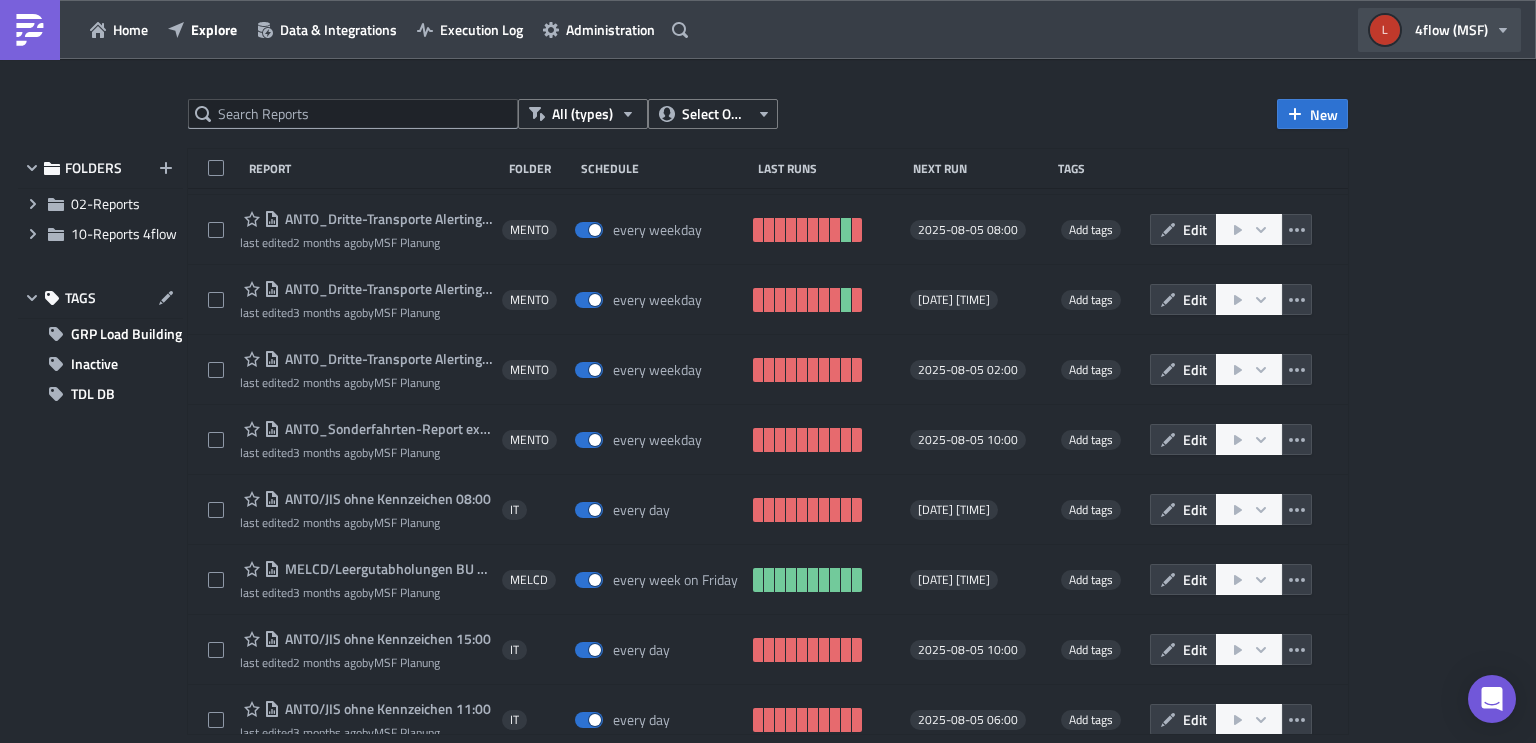 click on "4flow (MSF)" at bounding box center (1451, 29) 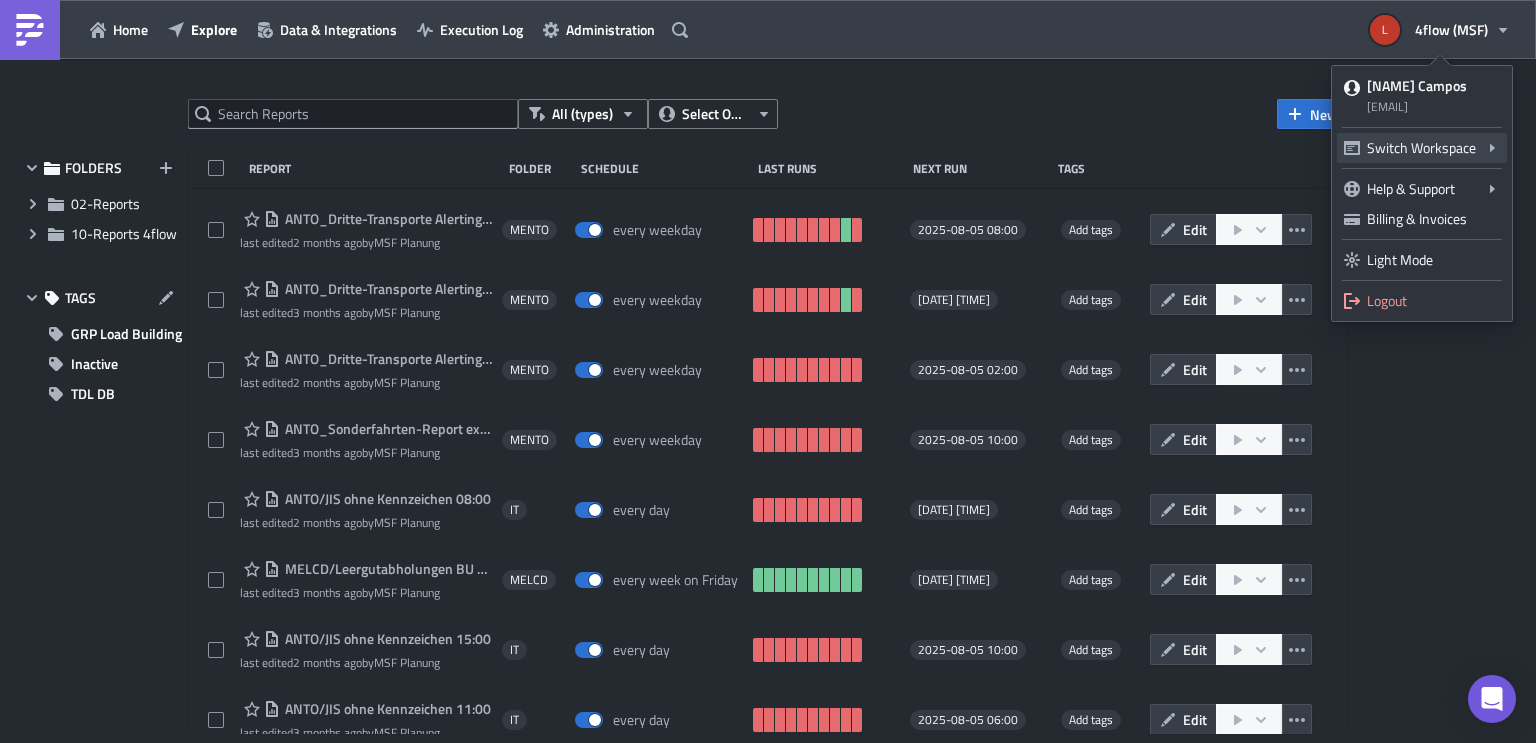 click on "Switch Workspace" at bounding box center [1422, 148] 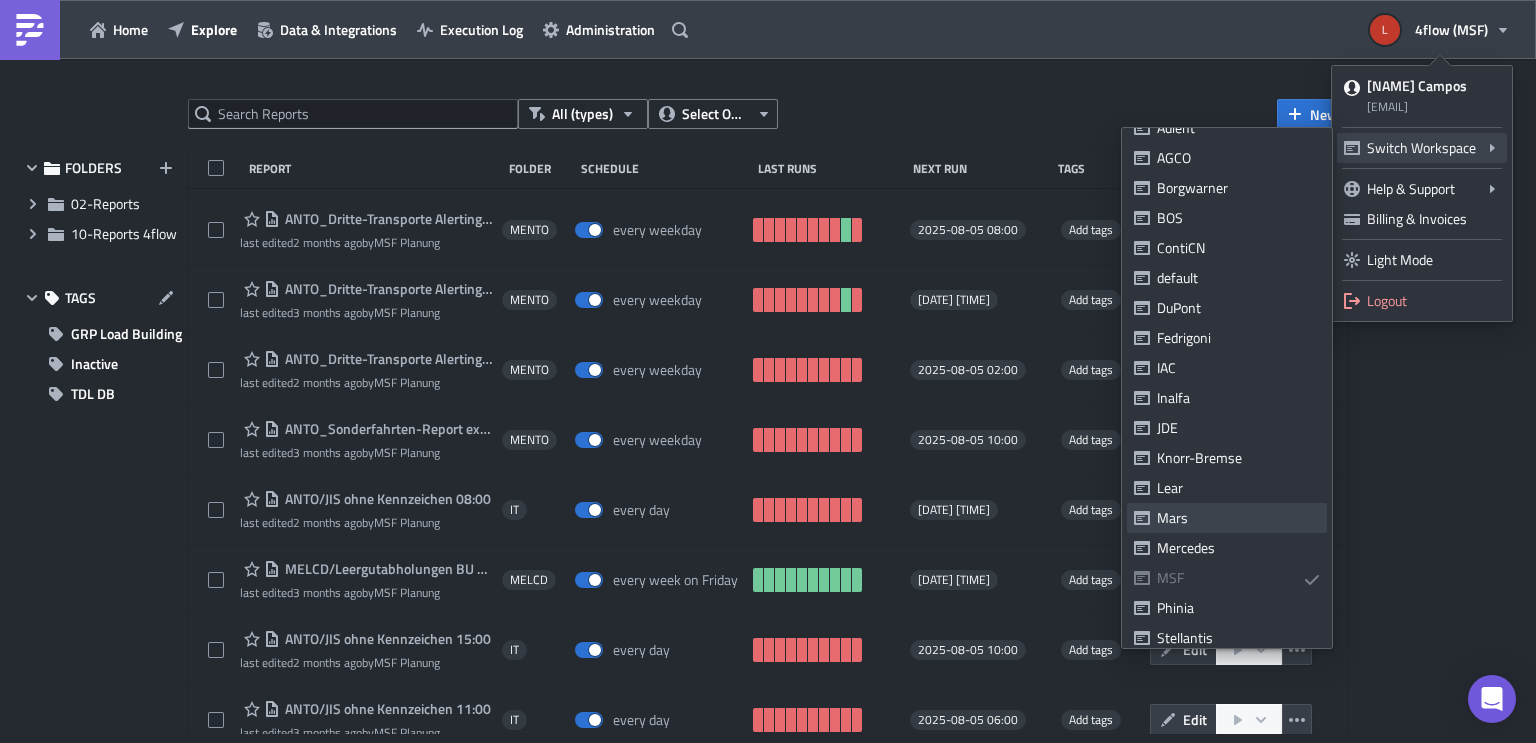 scroll, scrollTop: 0, scrollLeft: 0, axis: both 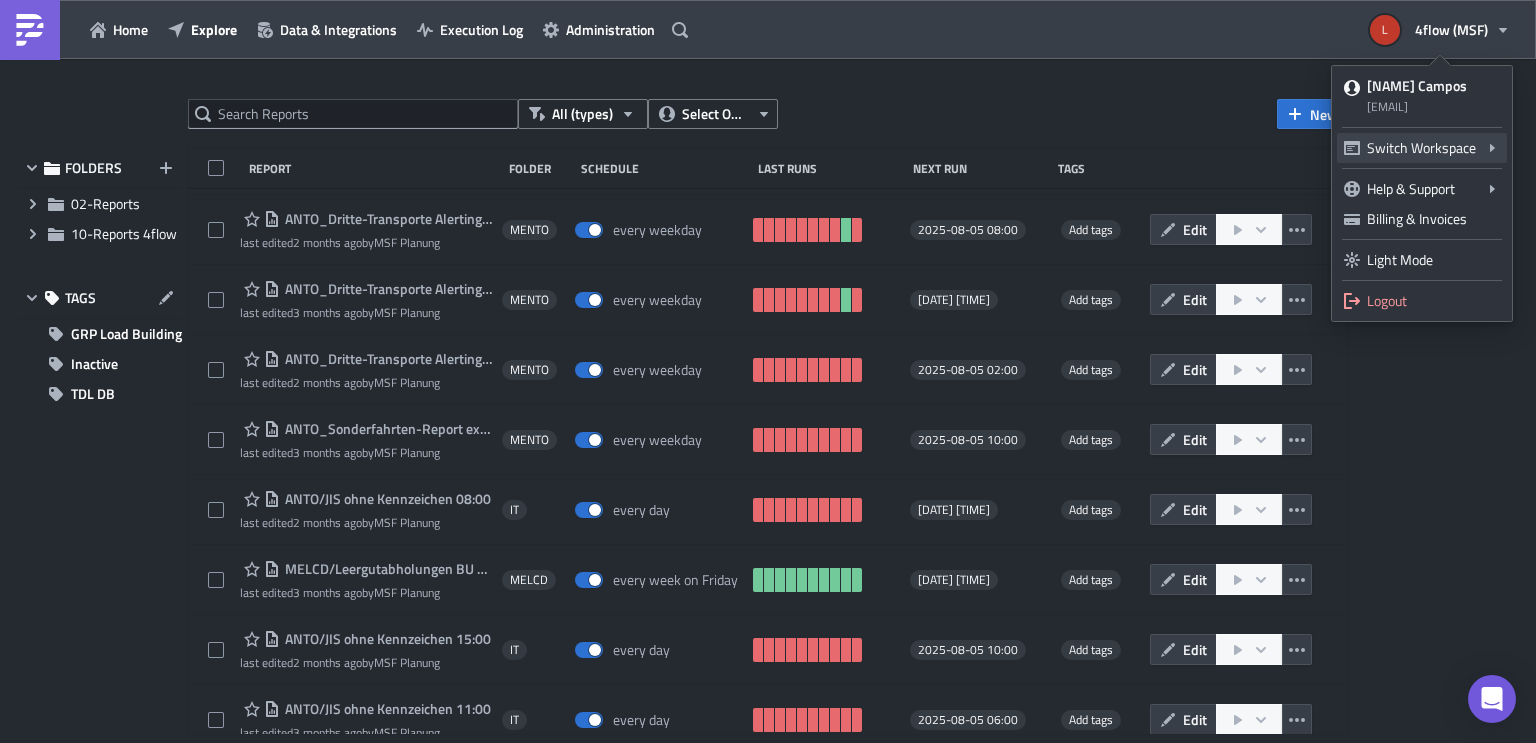 click on "Switch Workspace" at bounding box center (1422, 148) 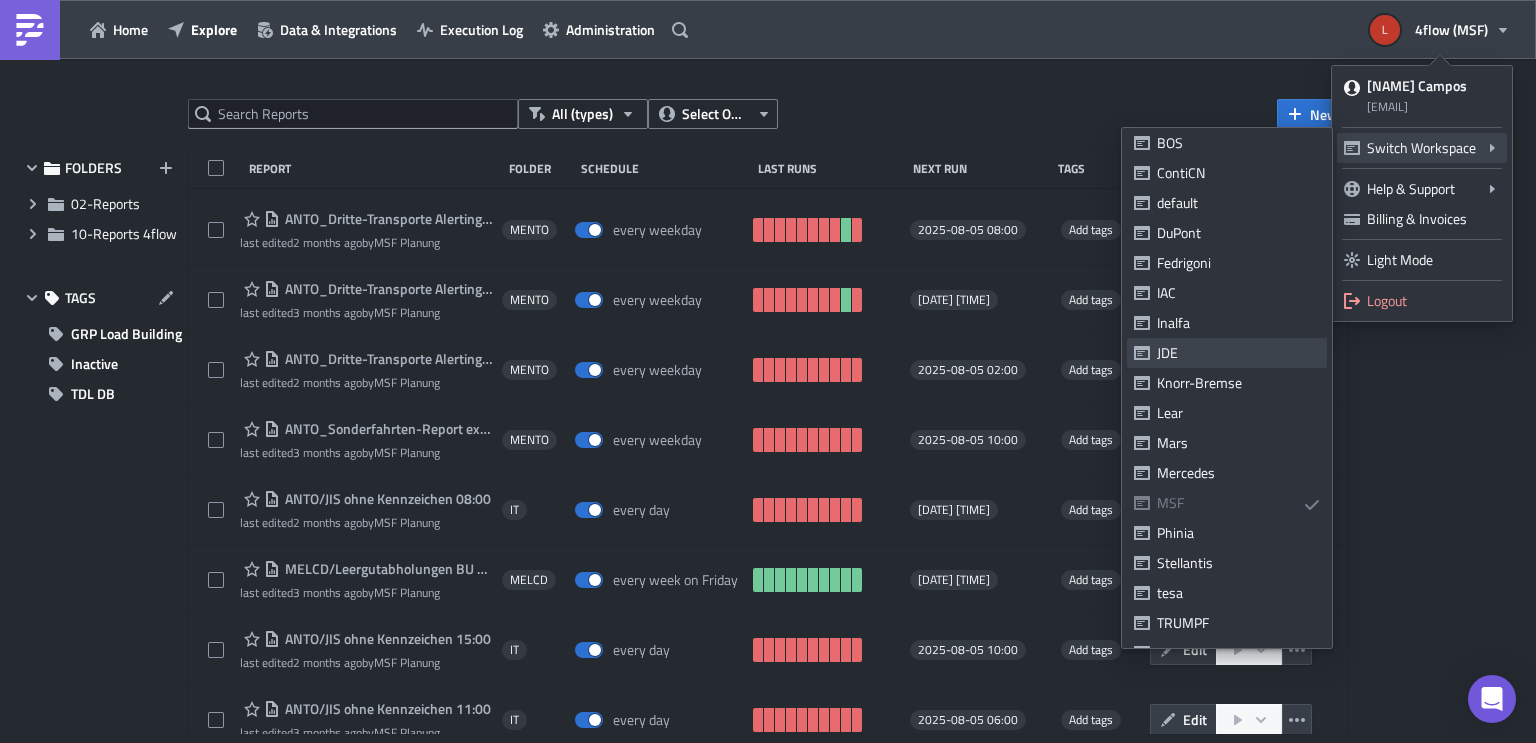 scroll, scrollTop: 160, scrollLeft: 0, axis: vertical 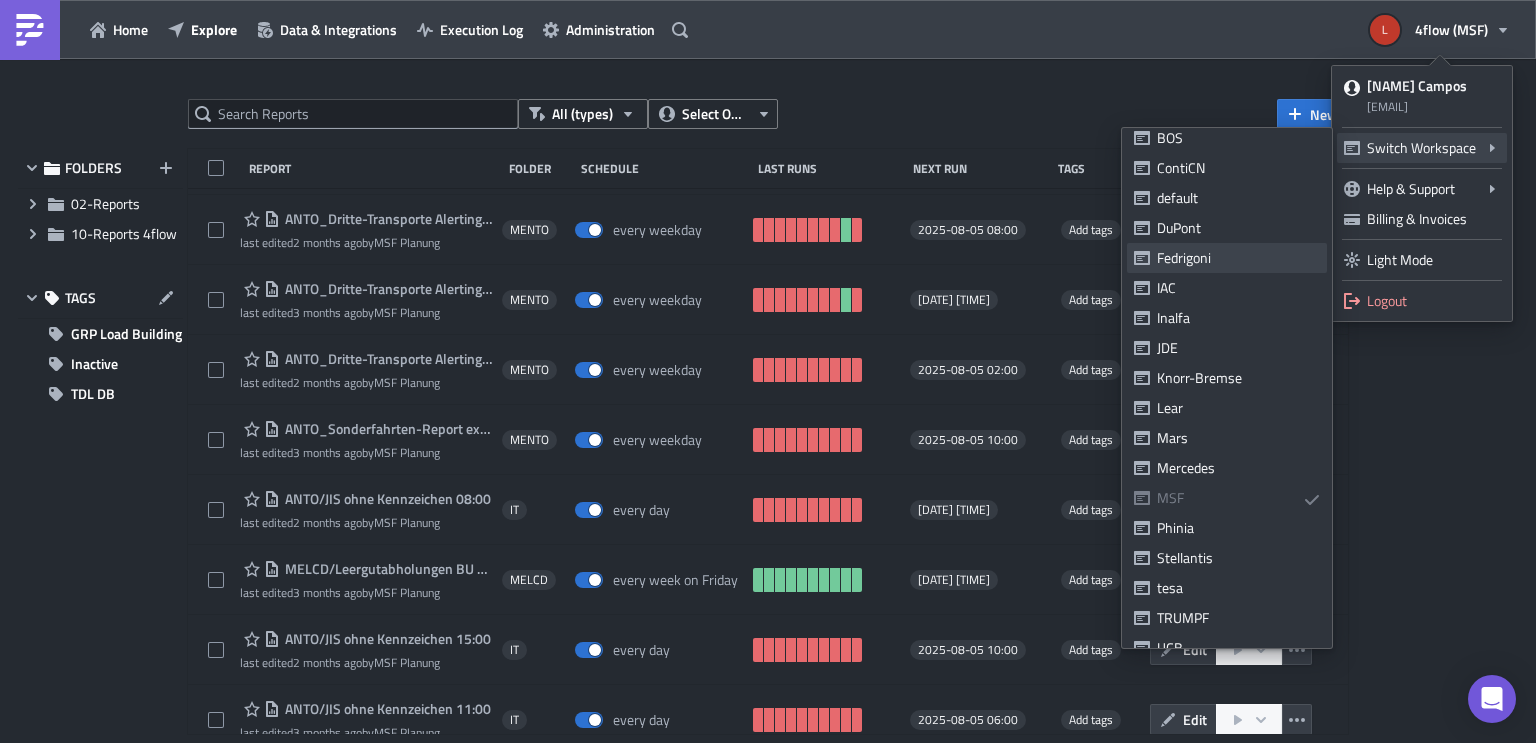 click on "Fedrigoni" at bounding box center [1238, 258] 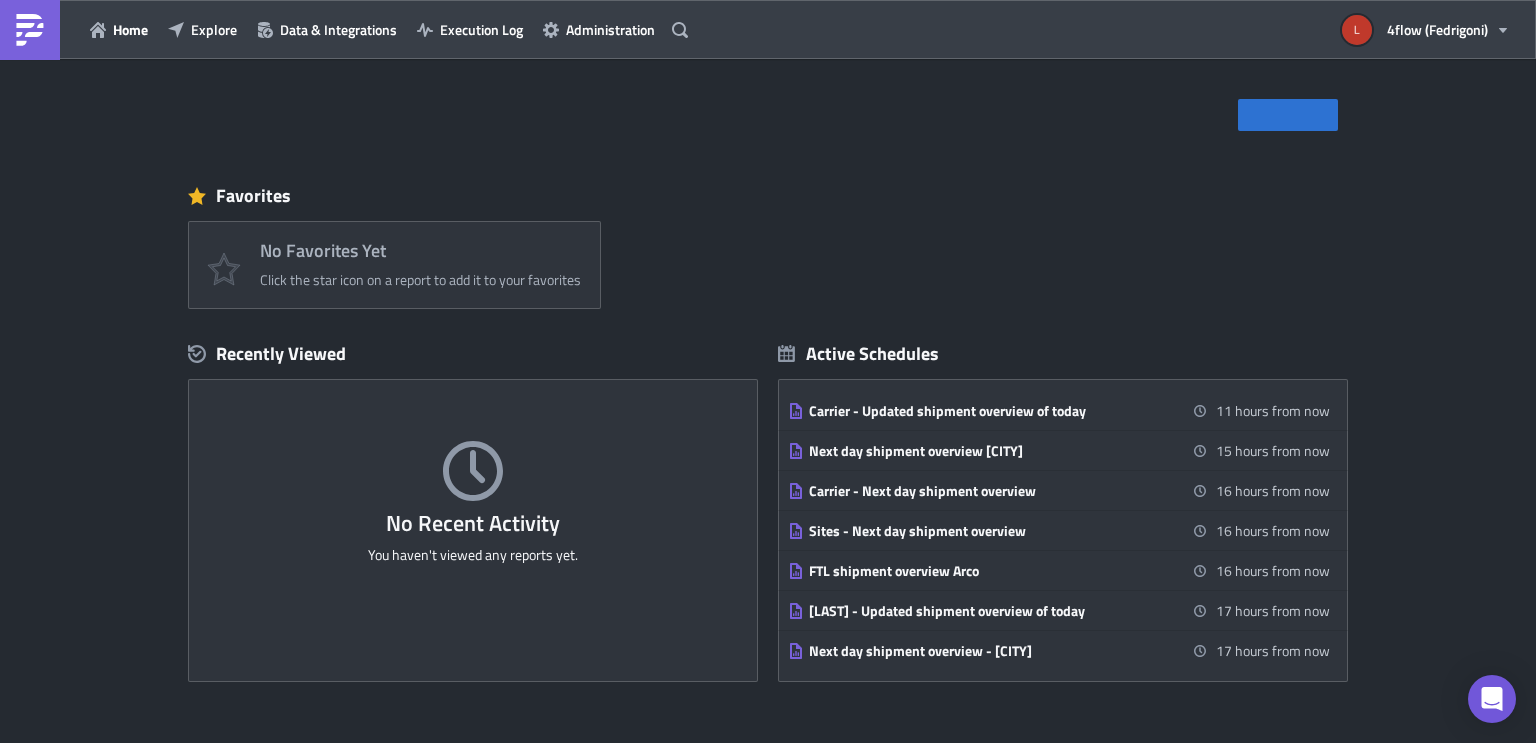 scroll, scrollTop: 0, scrollLeft: 0, axis: both 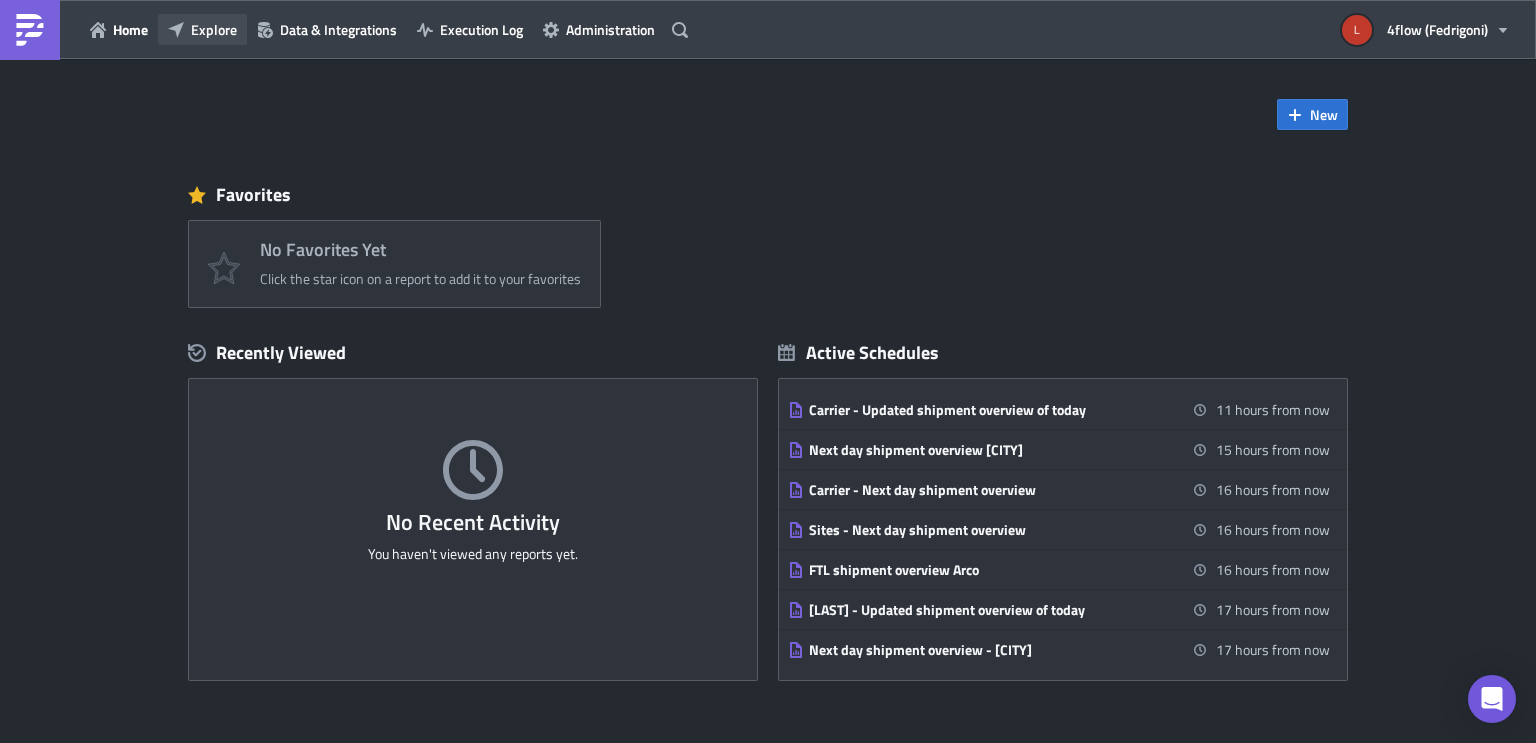 click on "Explore" at bounding box center (214, 29) 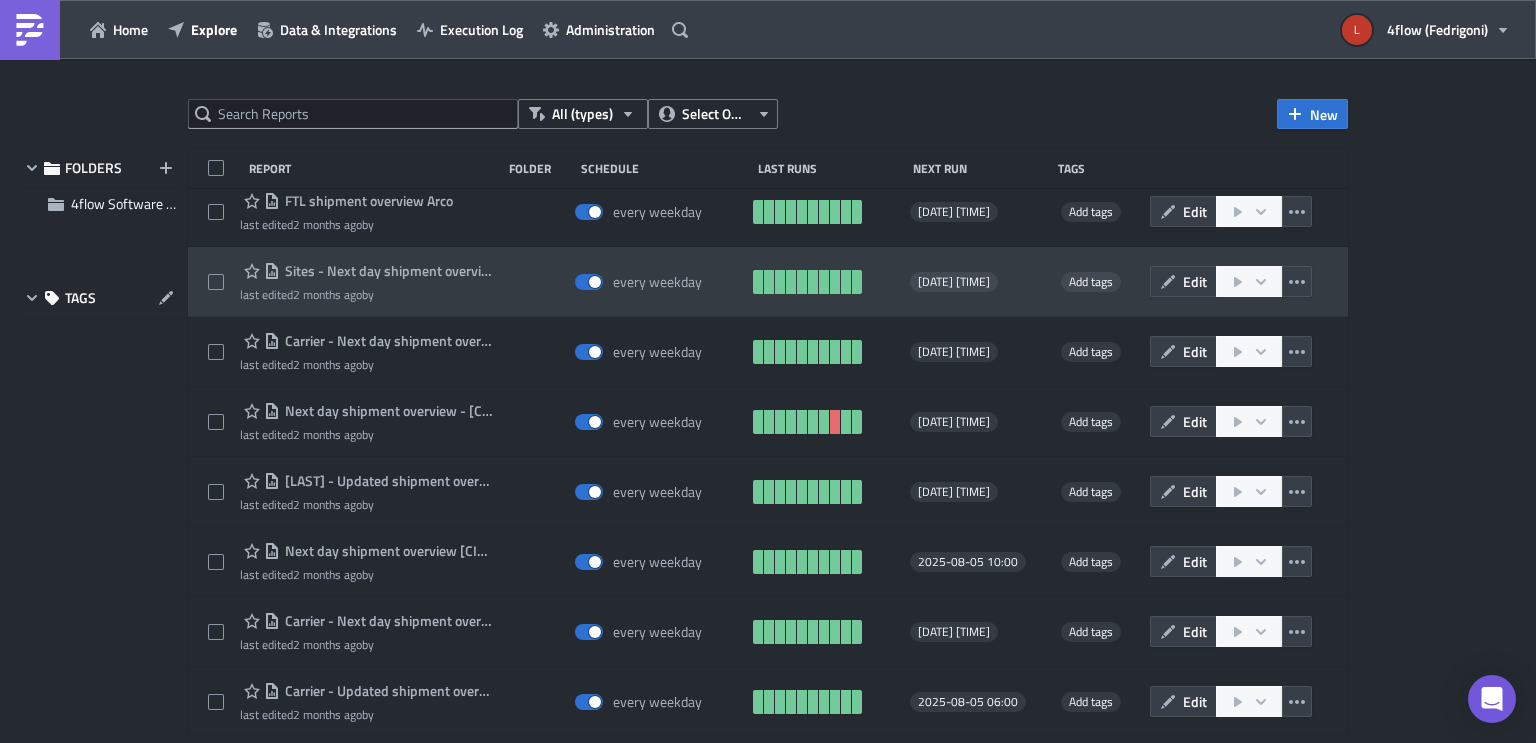 scroll, scrollTop: 14, scrollLeft: 0, axis: vertical 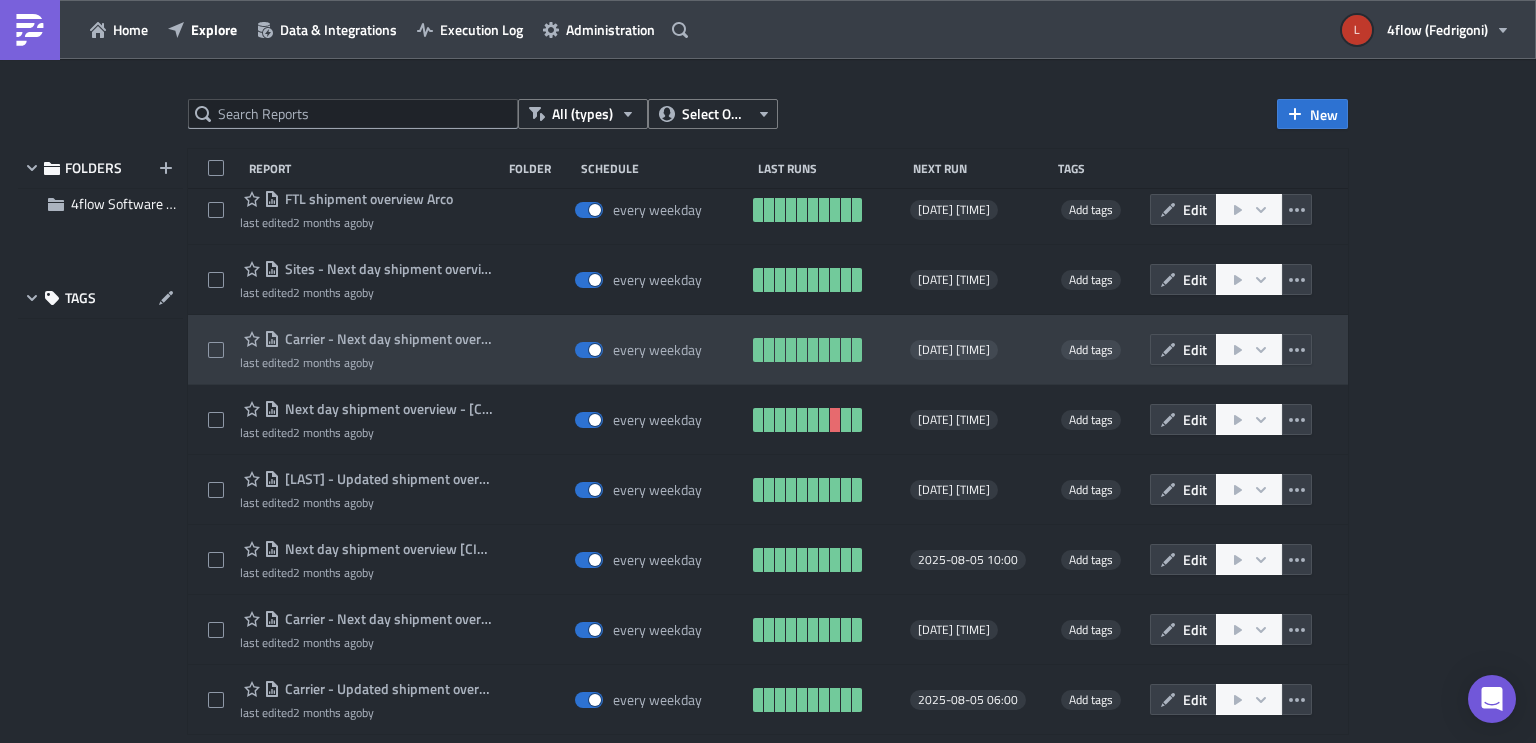 type 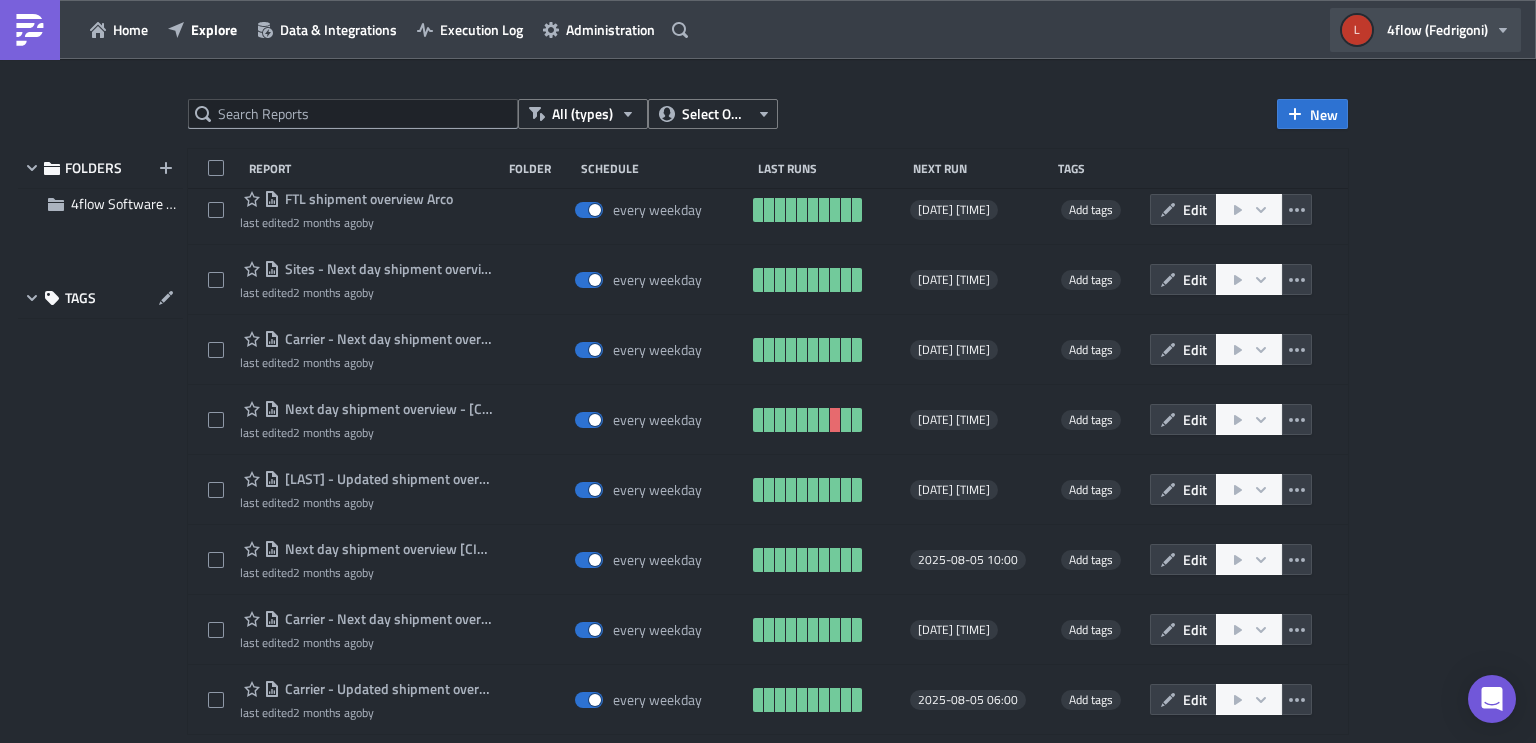 click on "4flow (Fedrigoni)" at bounding box center (1437, 29) 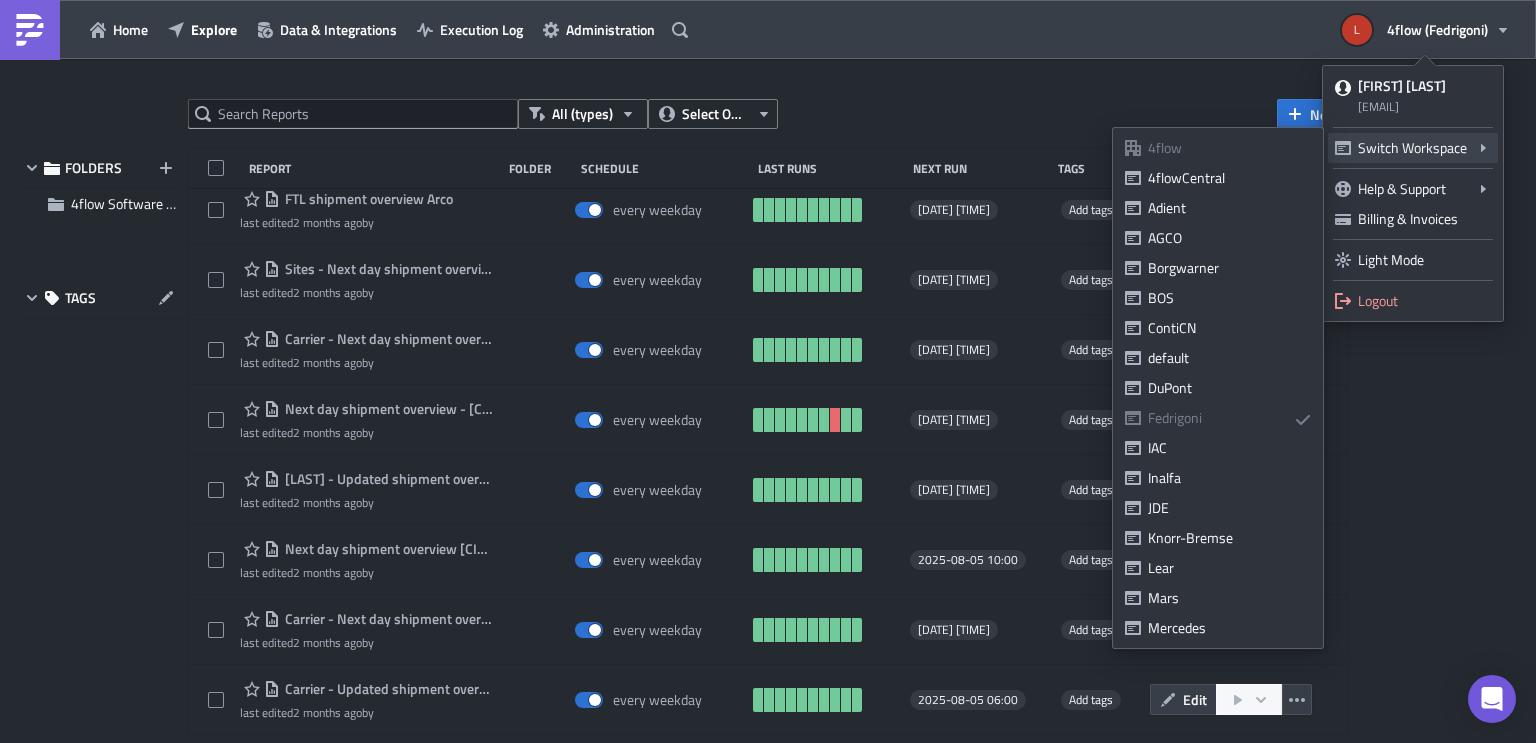 click on "Switch Workspace" at bounding box center (1413, 148) 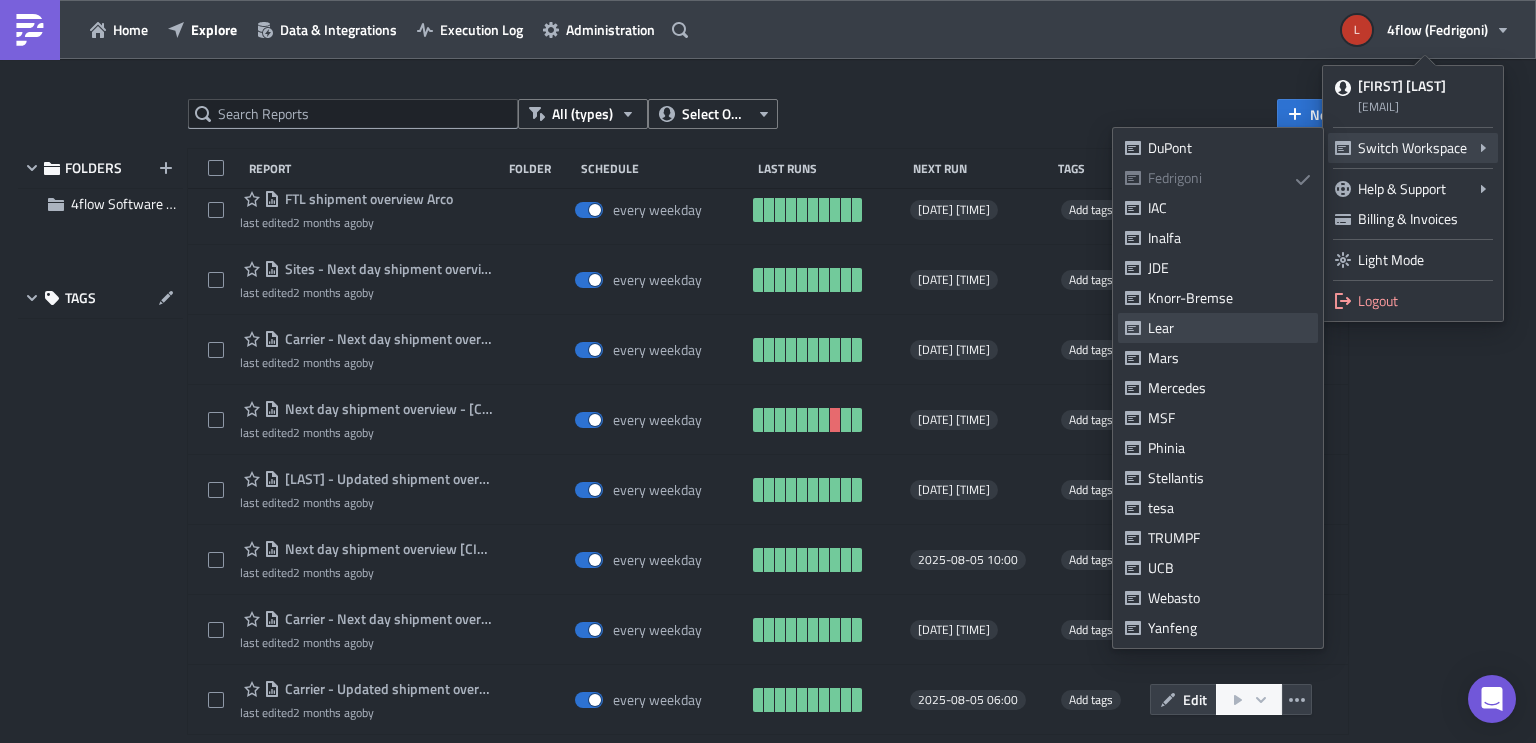 scroll, scrollTop: 0, scrollLeft: 0, axis: both 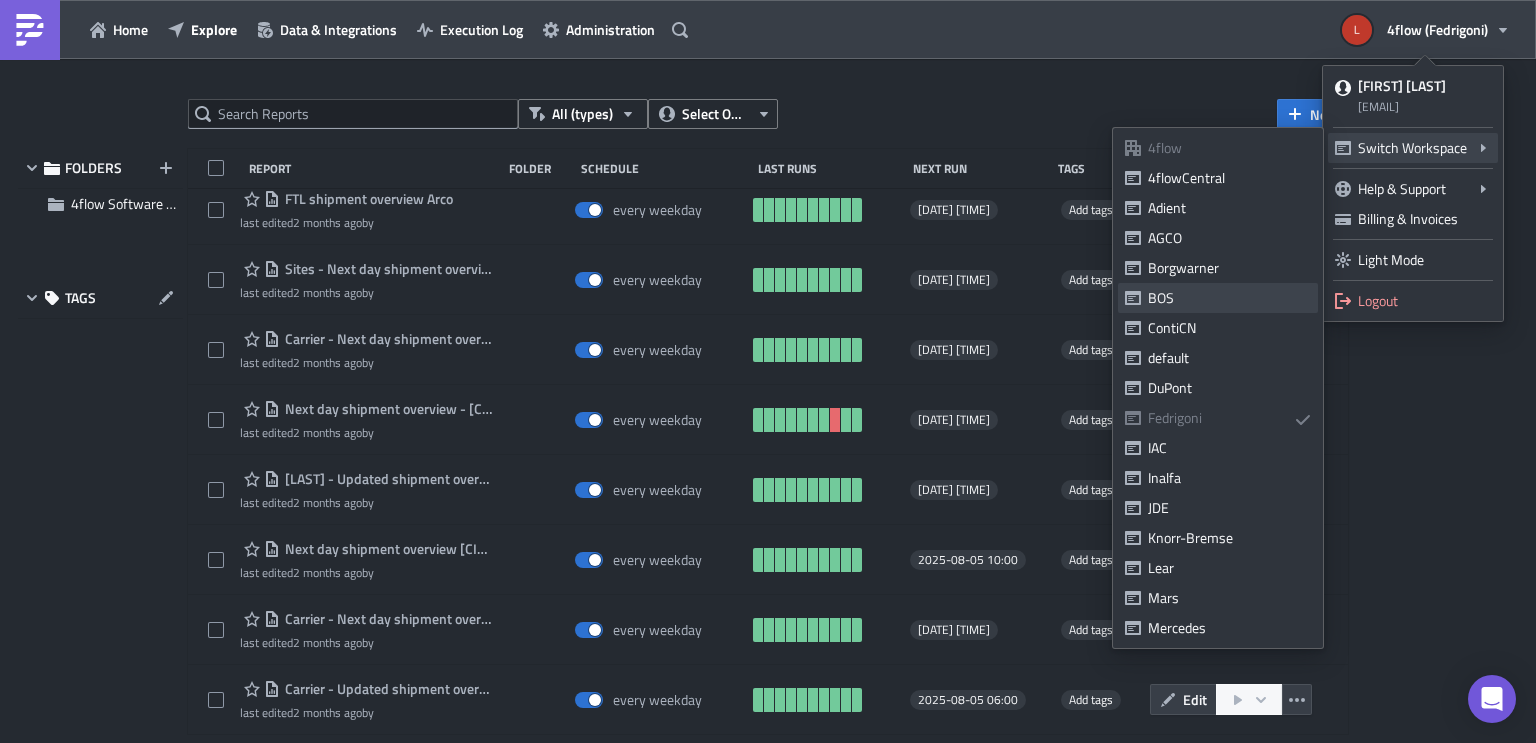 click on "BOS" at bounding box center (1229, 298) 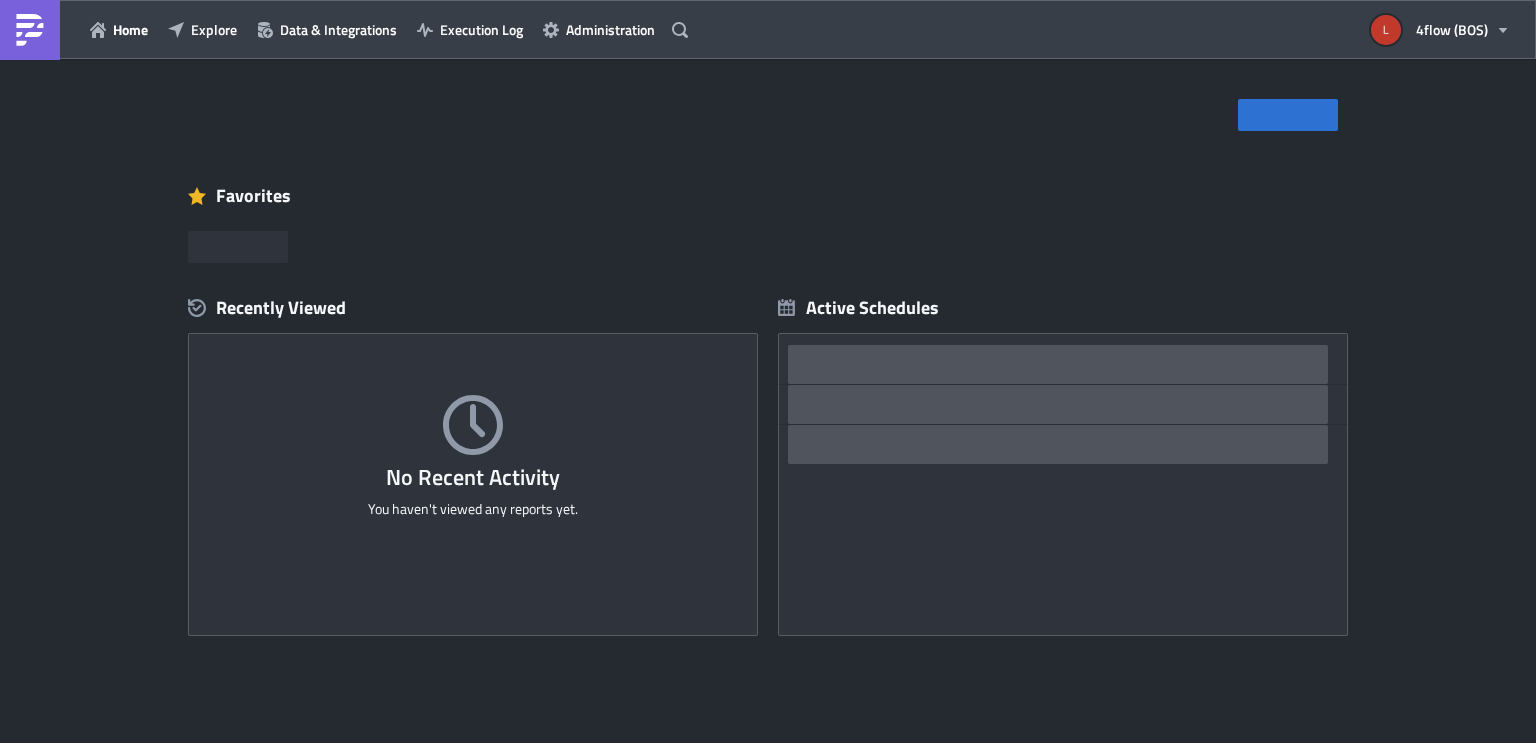 scroll, scrollTop: 0, scrollLeft: 0, axis: both 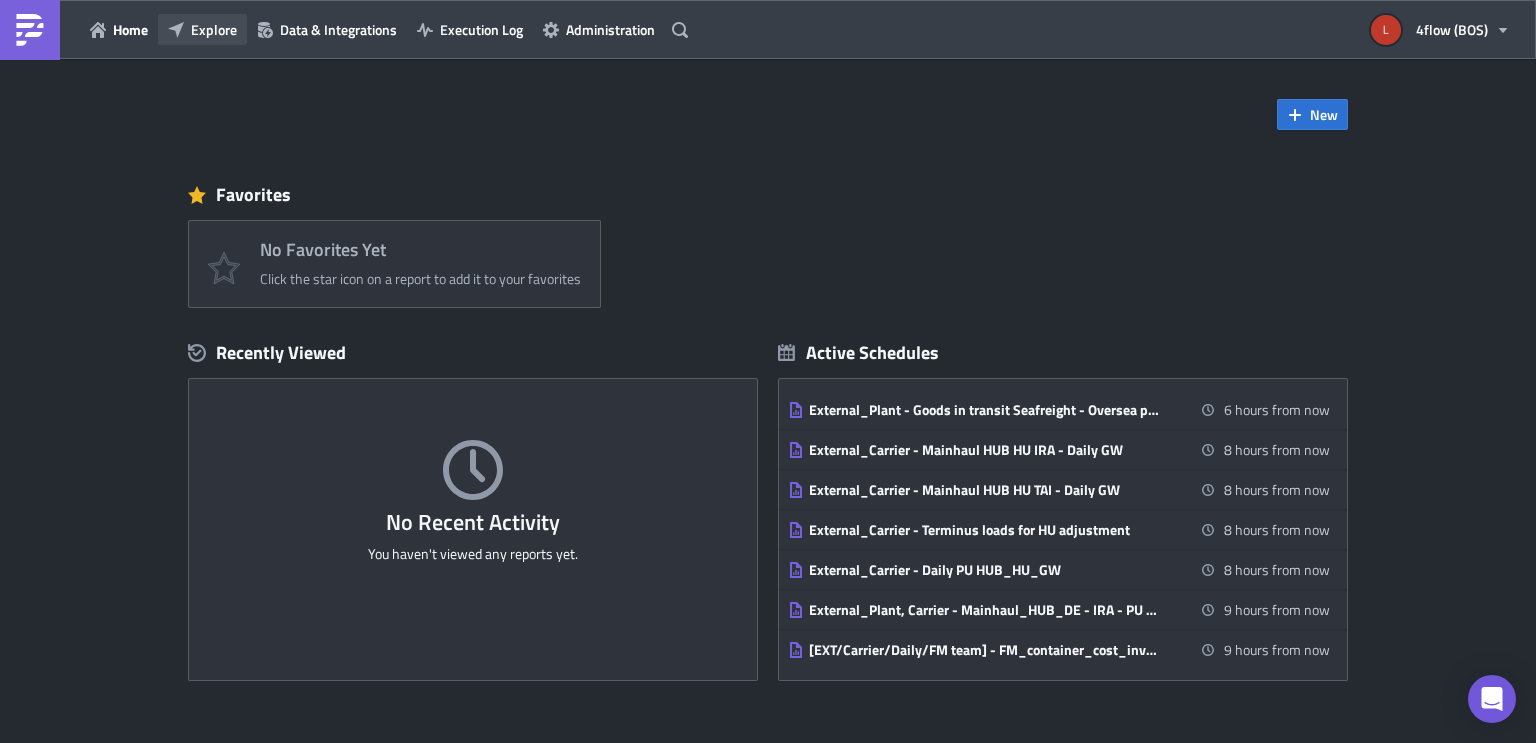 click on "Explore" at bounding box center [202, 29] 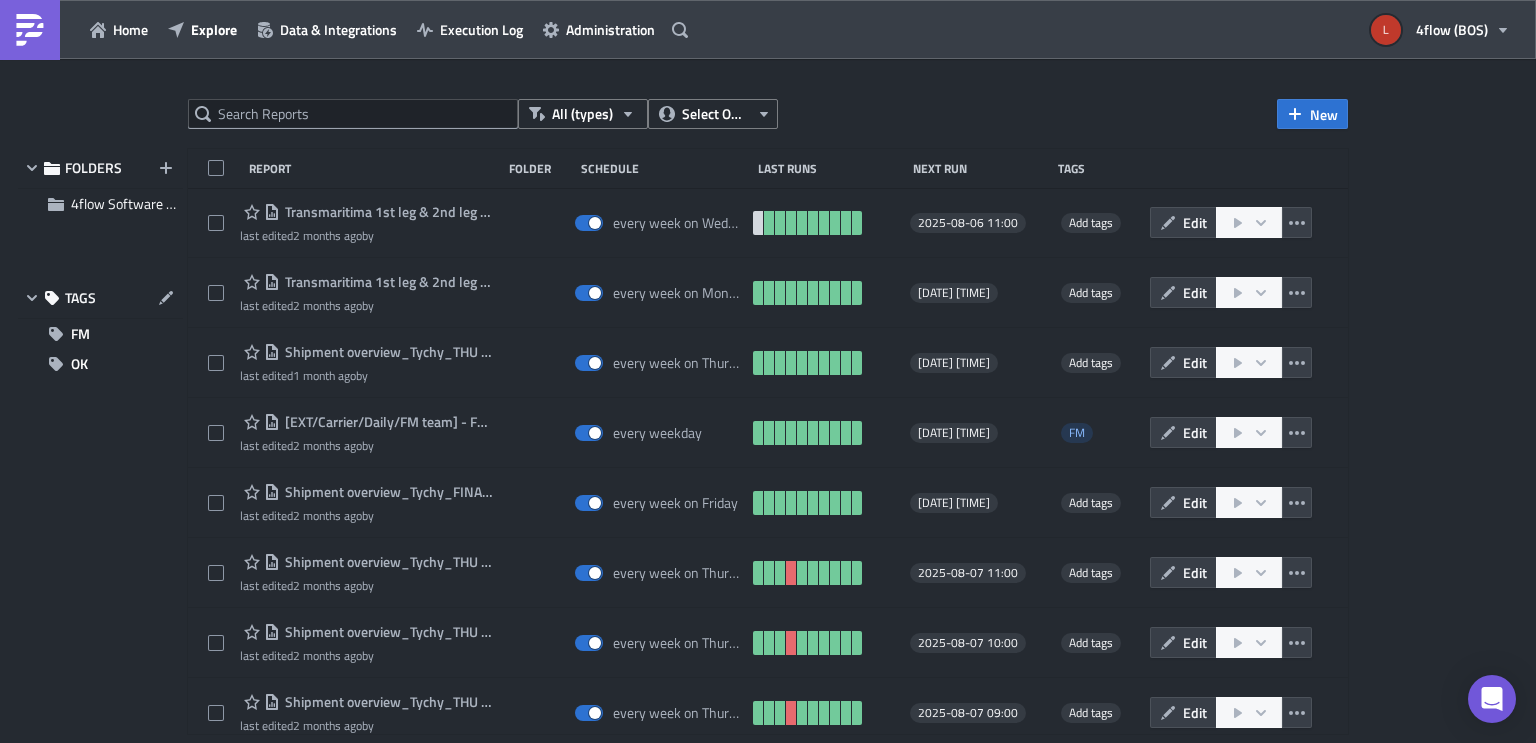 scroll, scrollTop: 554, scrollLeft: 0, axis: vertical 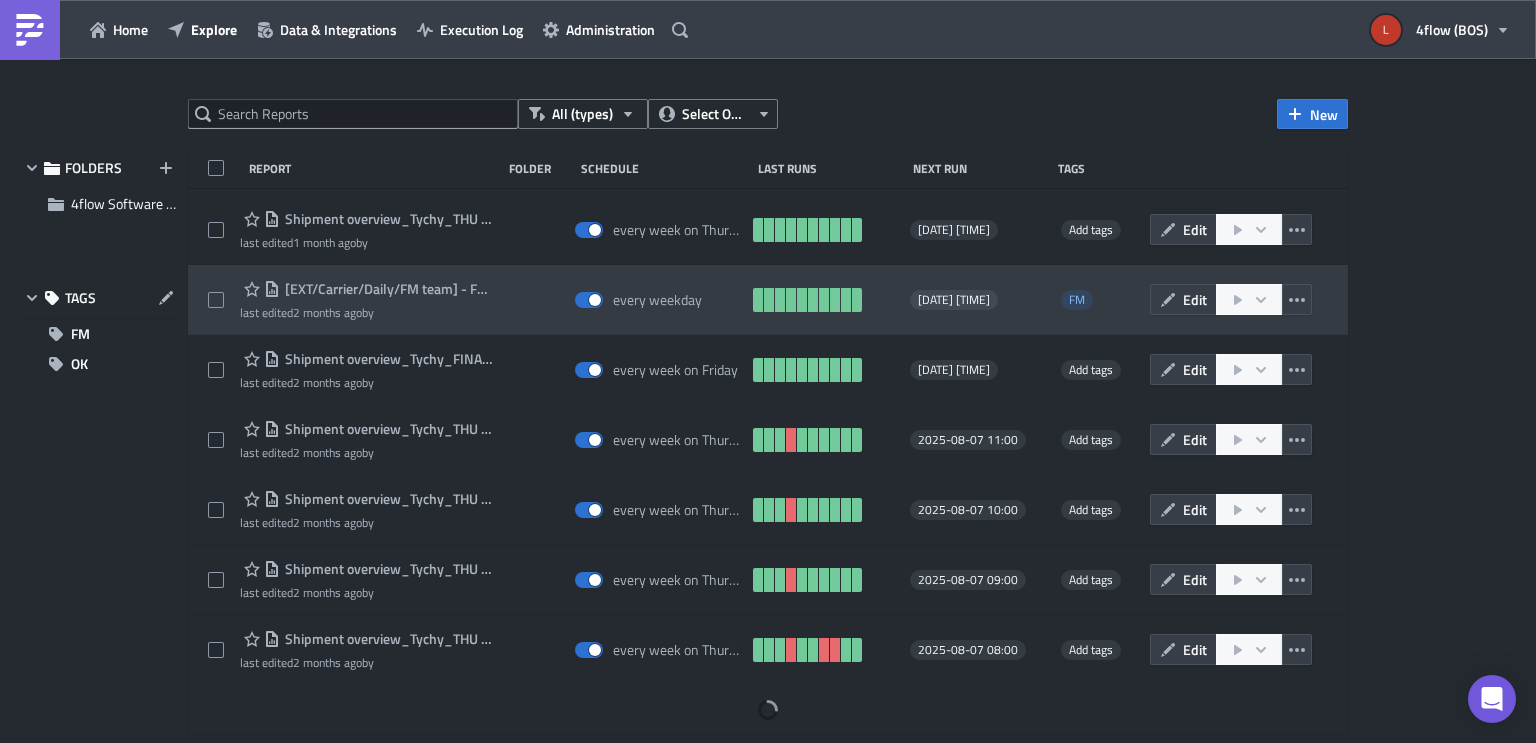 type 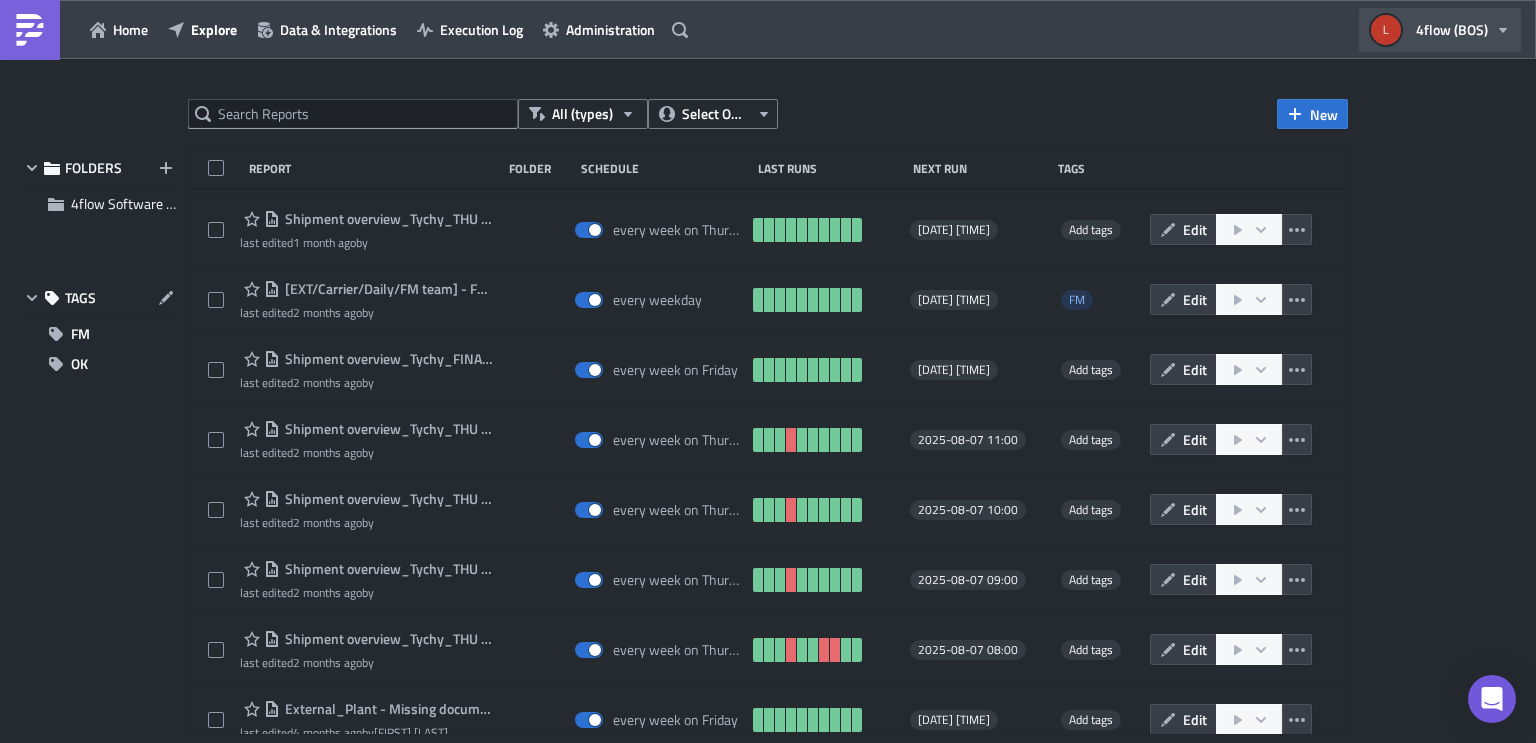 click on "4flow (BOS)" at bounding box center (1440, 30) 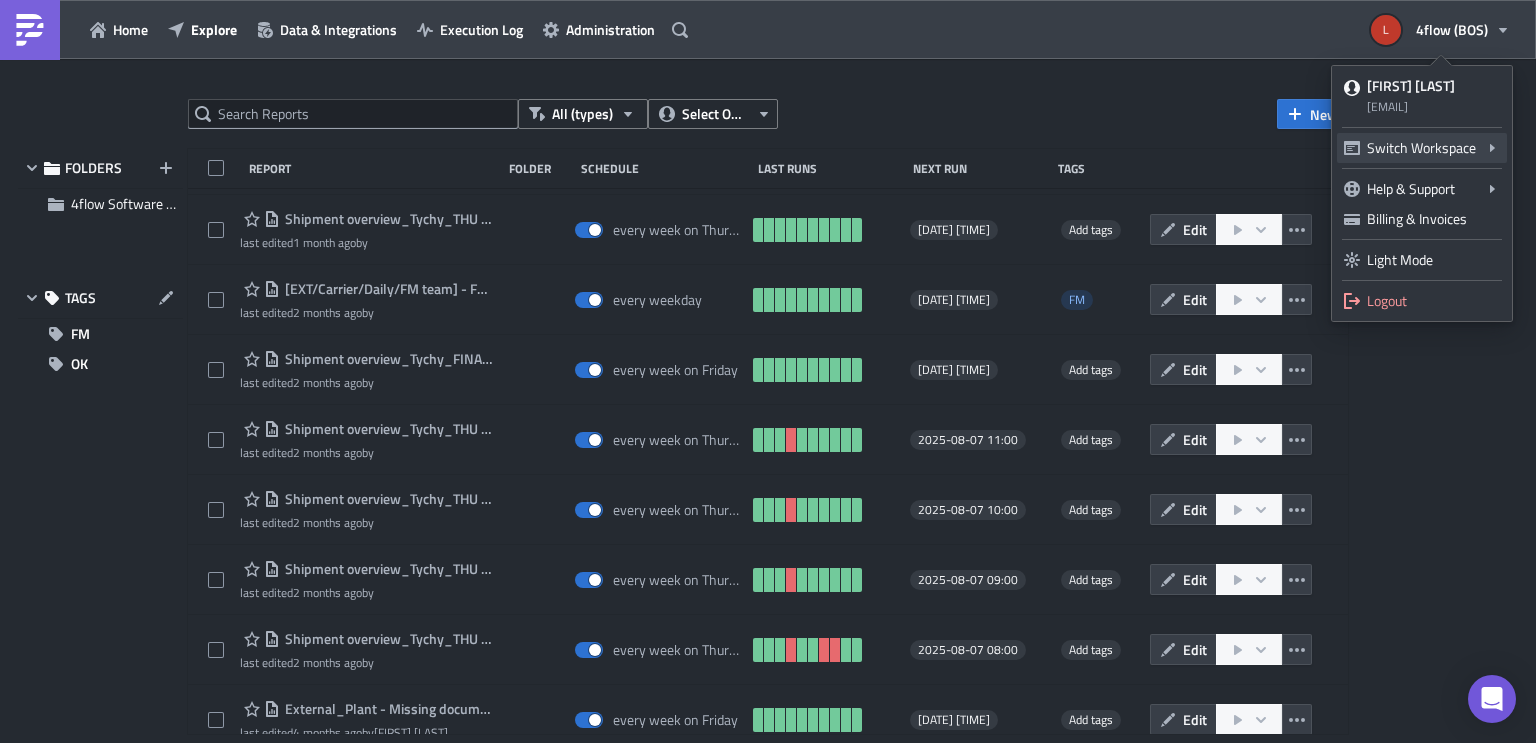 click on "Switch Workspace" at bounding box center (1422, 148) 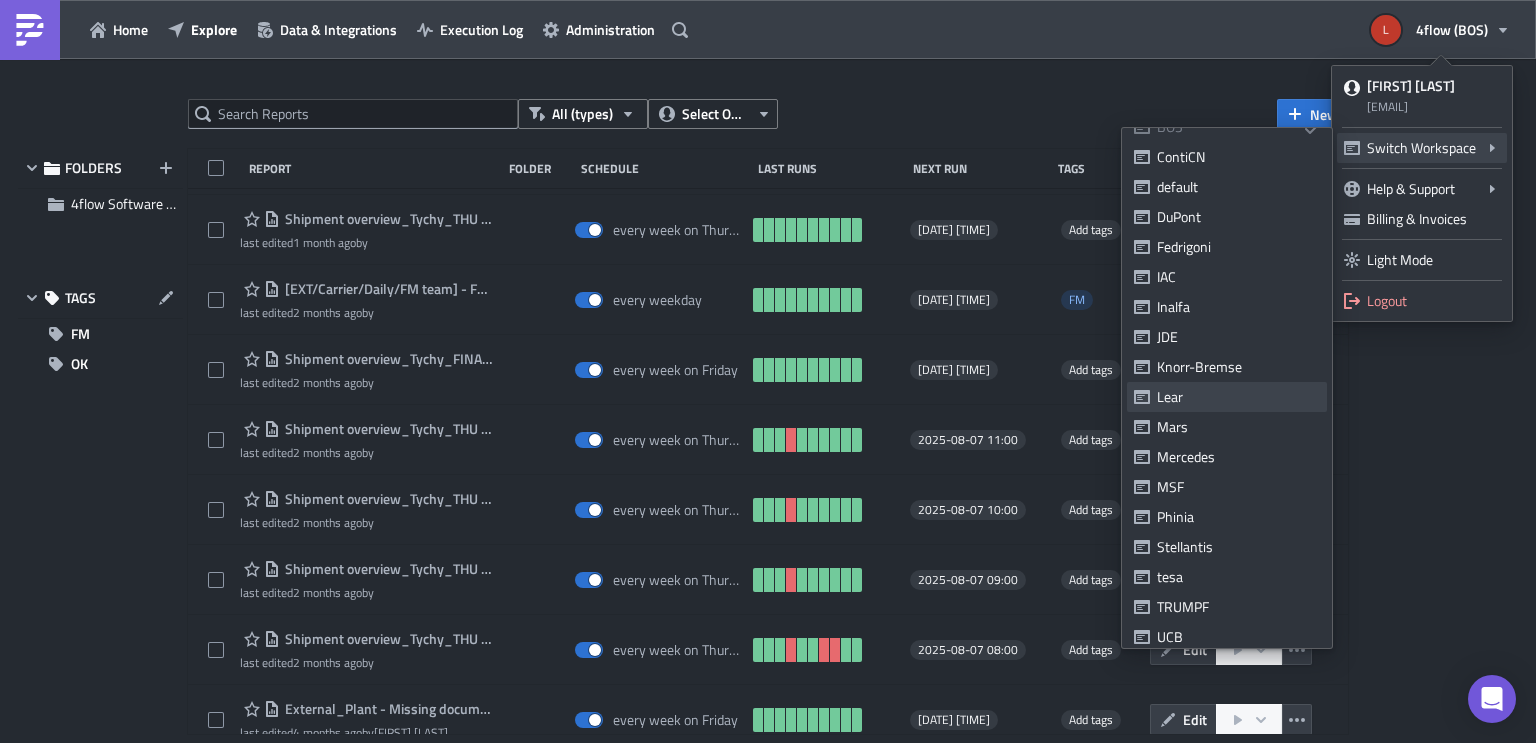 scroll, scrollTop: 240, scrollLeft: 0, axis: vertical 